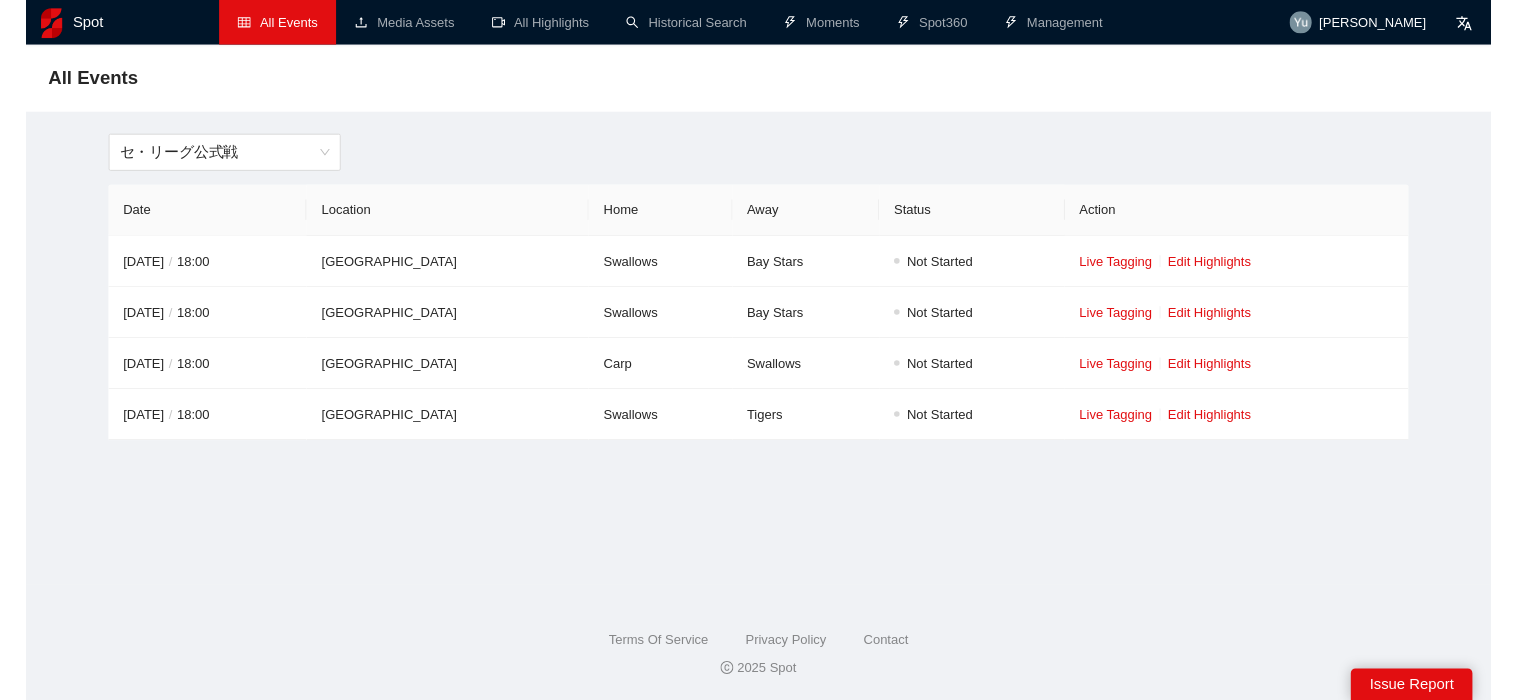 scroll, scrollTop: 0, scrollLeft: 0, axis: both 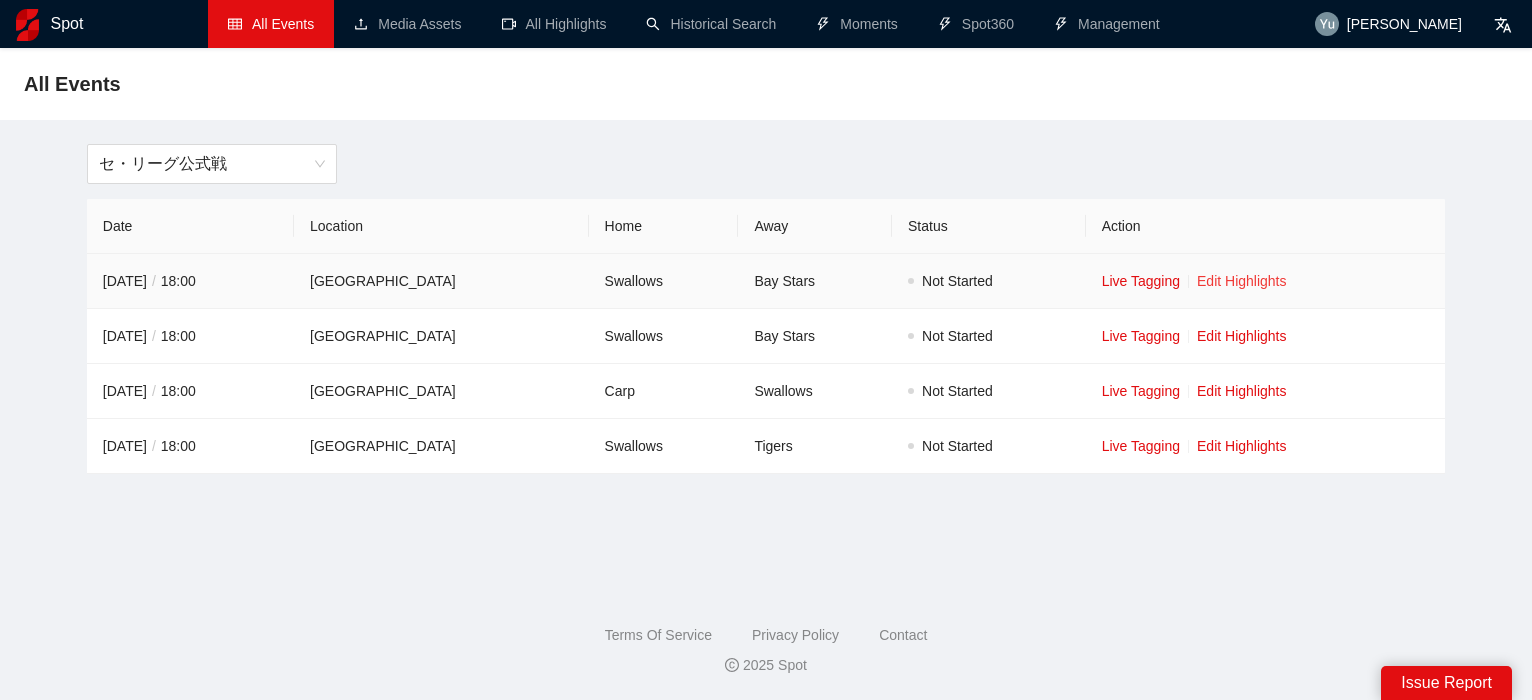 click on "Edit Highlights" at bounding box center [1242, 281] 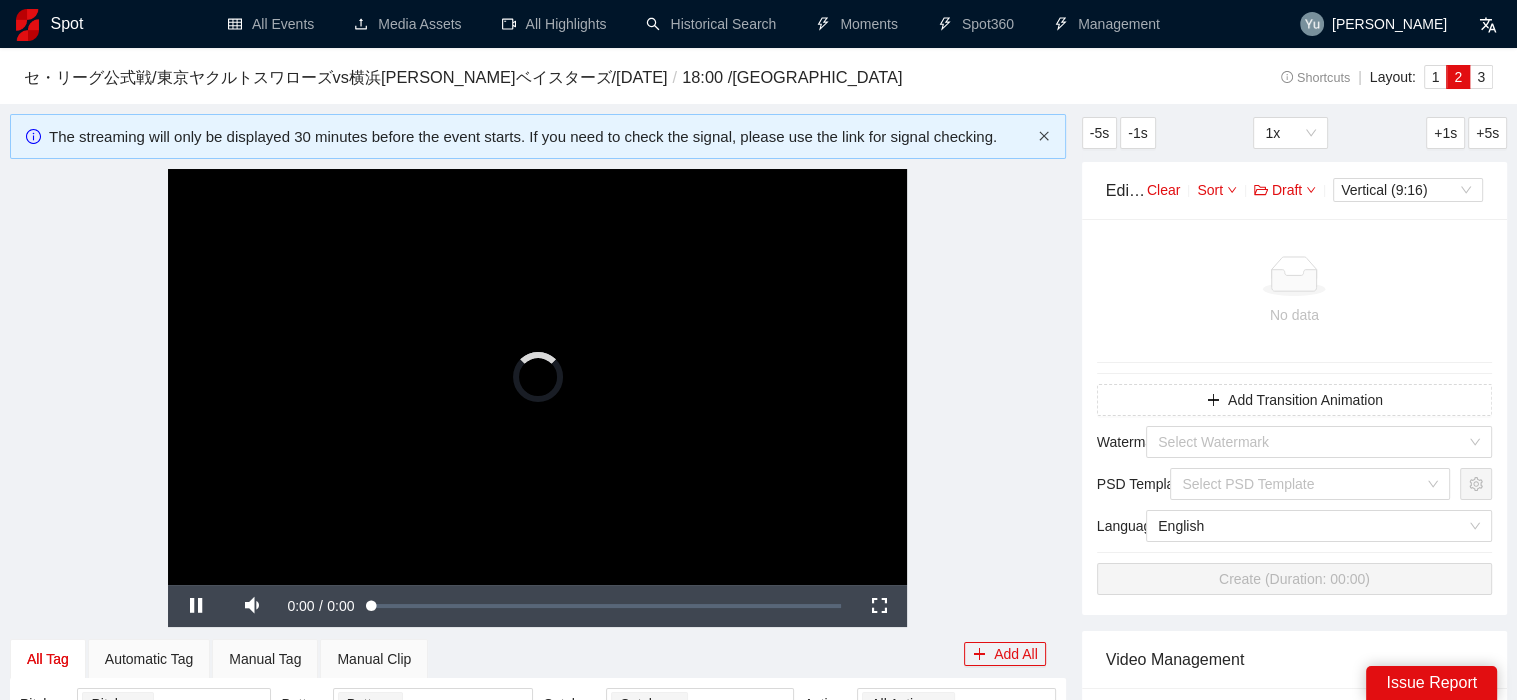 click 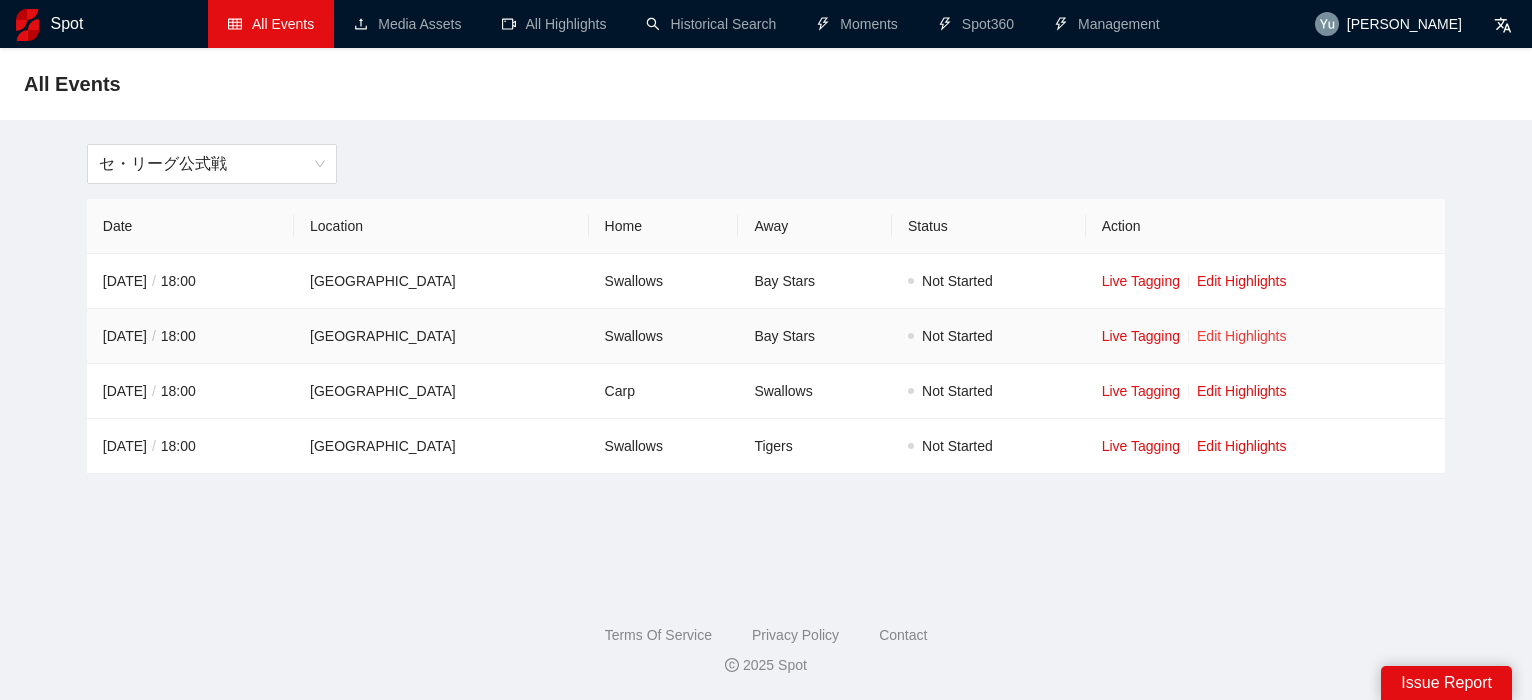 click on "Edit Highlights" at bounding box center [1242, 336] 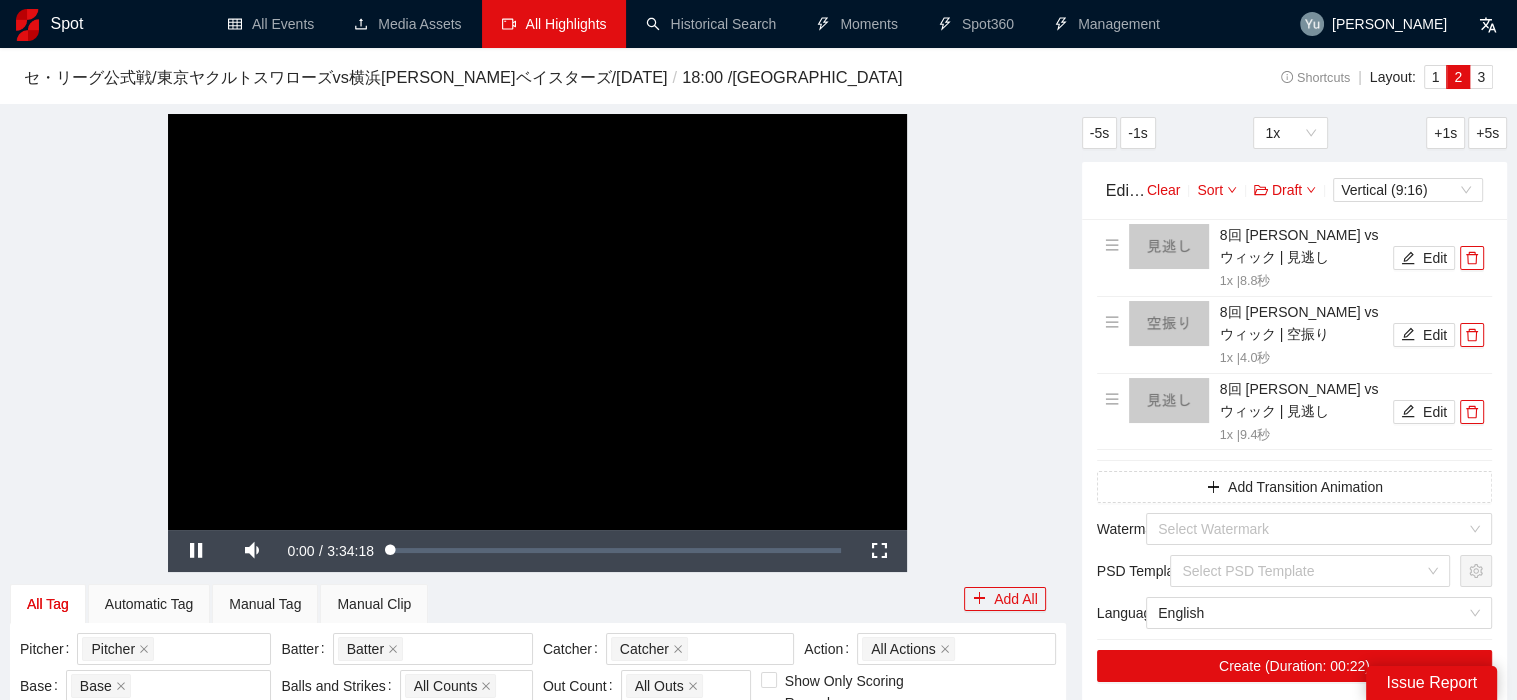 click on "All Highlights" at bounding box center (554, 24) 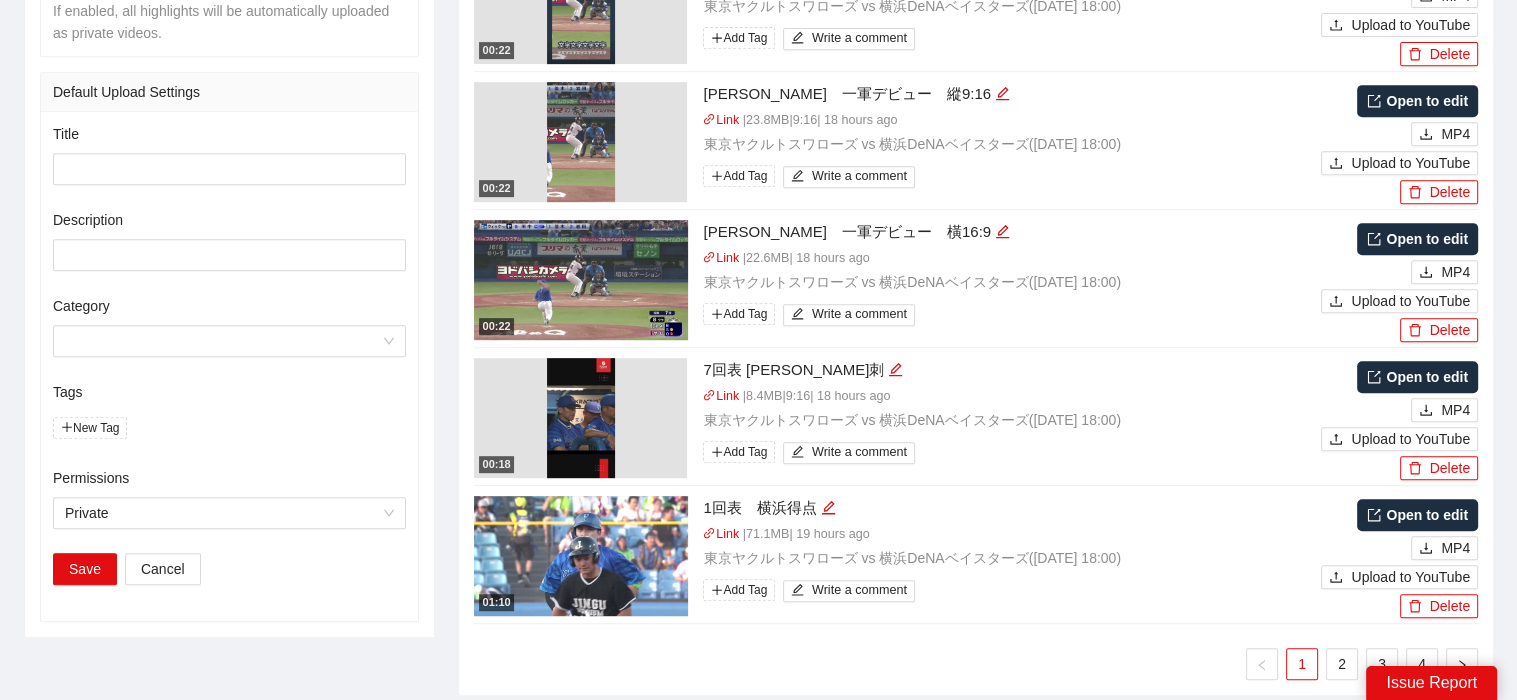 scroll, scrollTop: 1000, scrollLeft: 0, axis: vertical 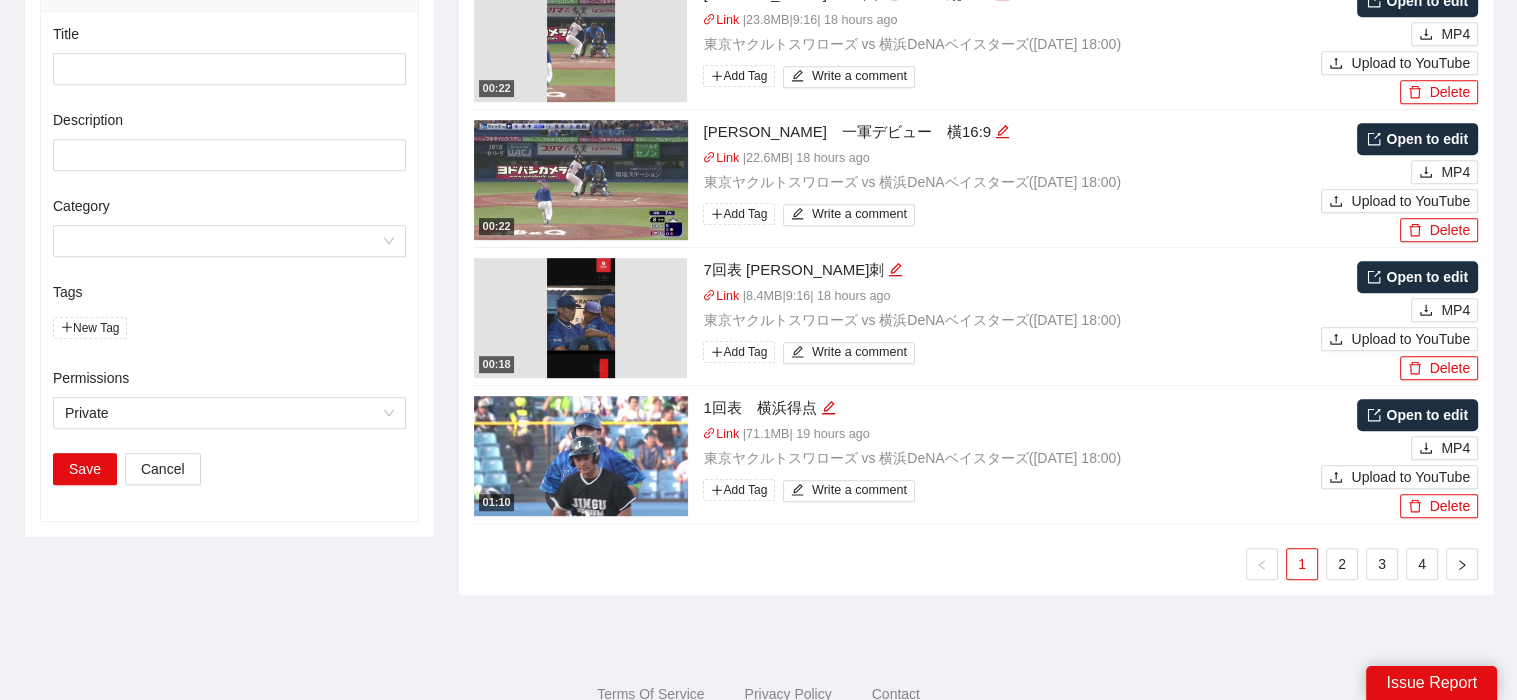drag, startPoint x: 1340, startPoint y: 564, endPoint x: 1227, endPoint y: 587, distance: 115.316956 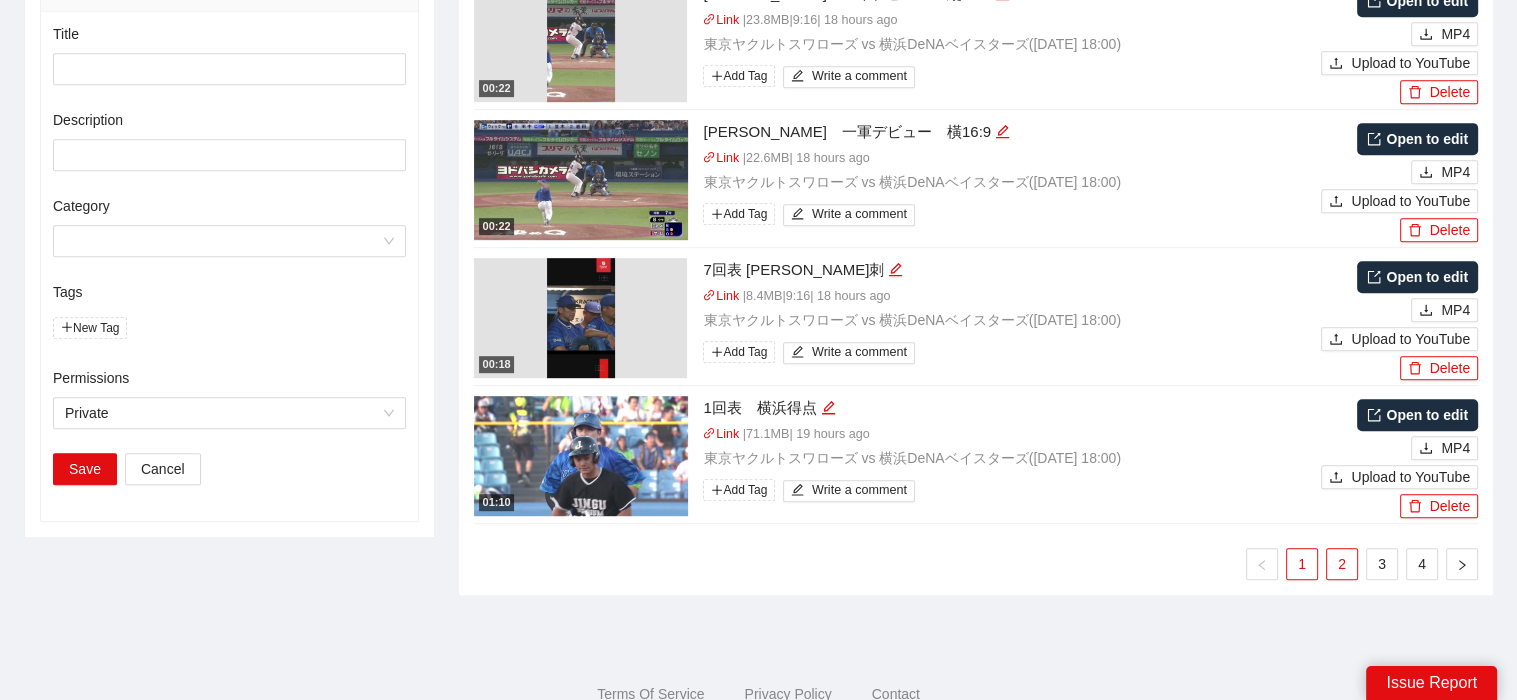 click on "2" at bounding box center (1342, 564) 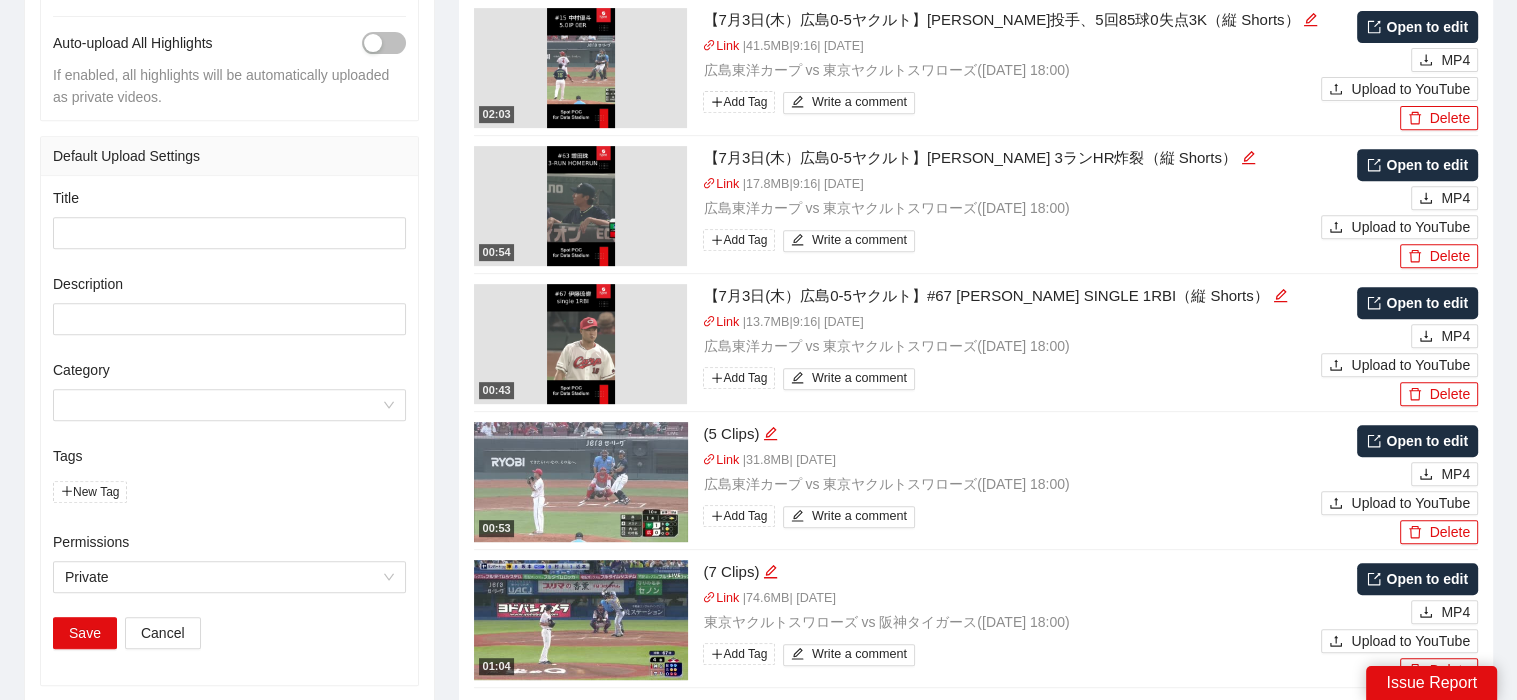 scroll, scrollTop: 1000, scrollLeft: 0, axis: vertical 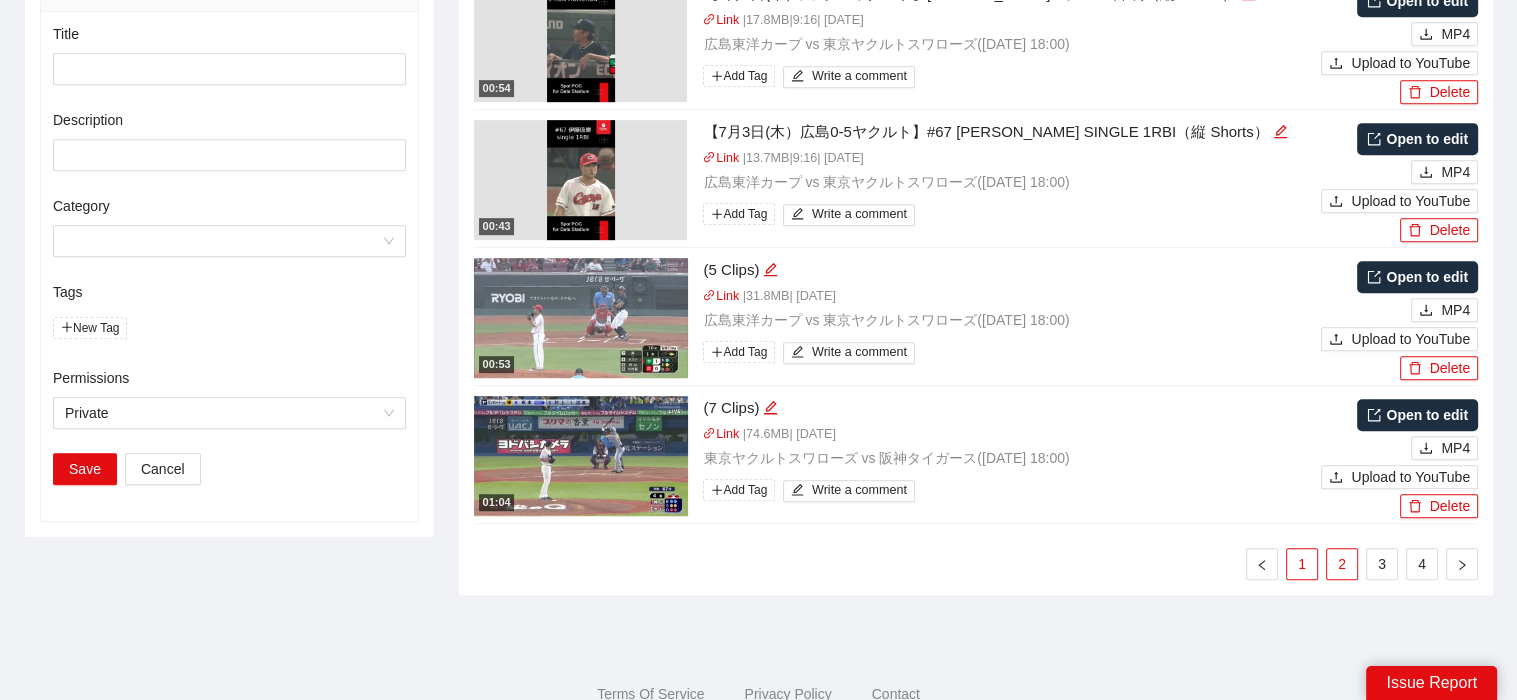 click on "1" at bounding box center (1302, 564) 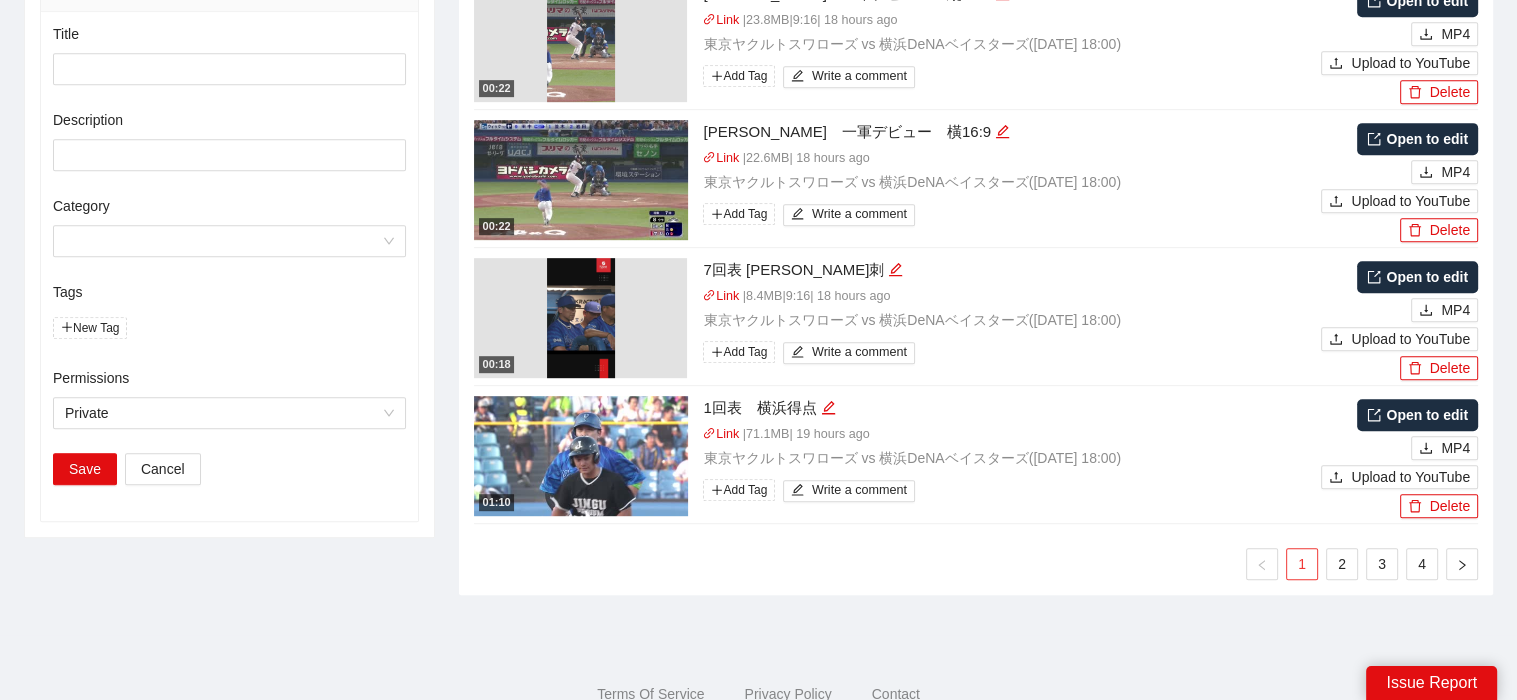 click on "1" at bounding box center (1302, 564) 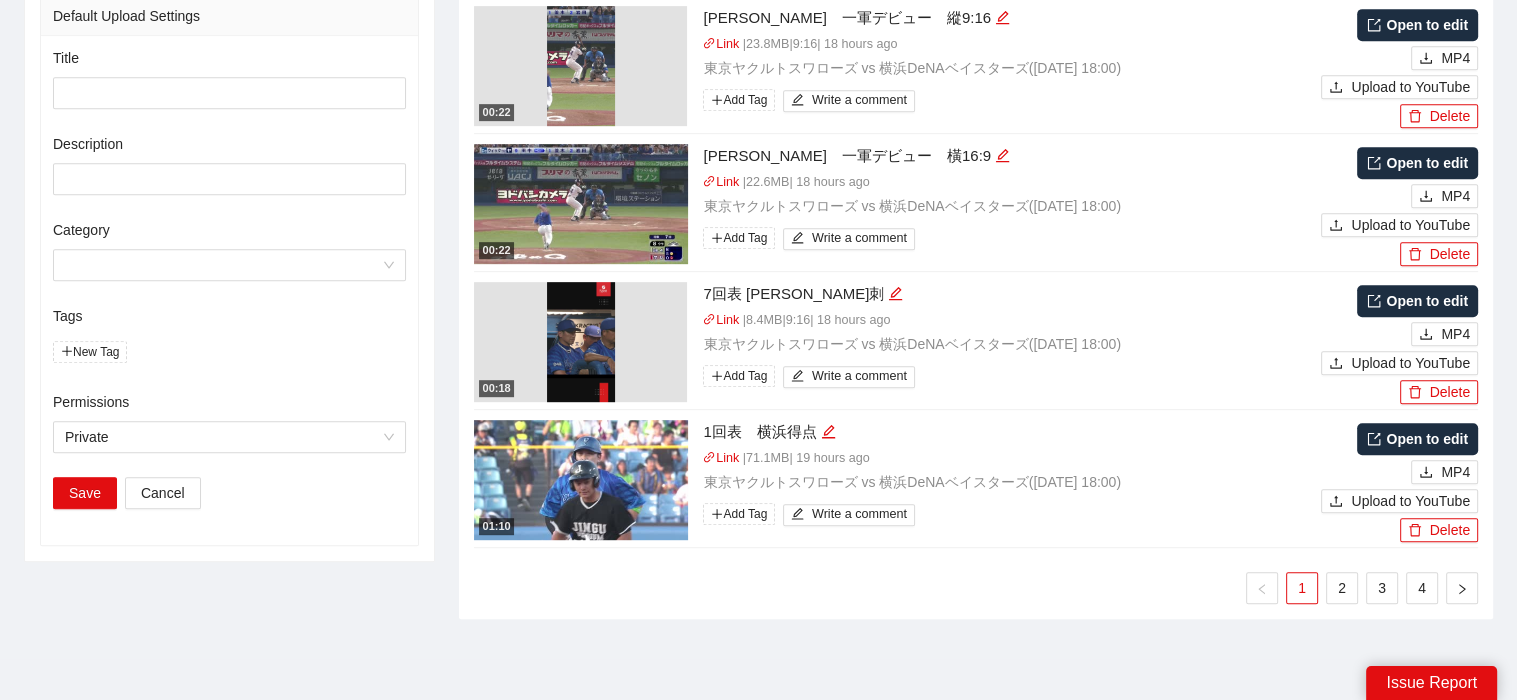 scroll, scrollTop: 1056, scrollLeft: 0, axis: vertical 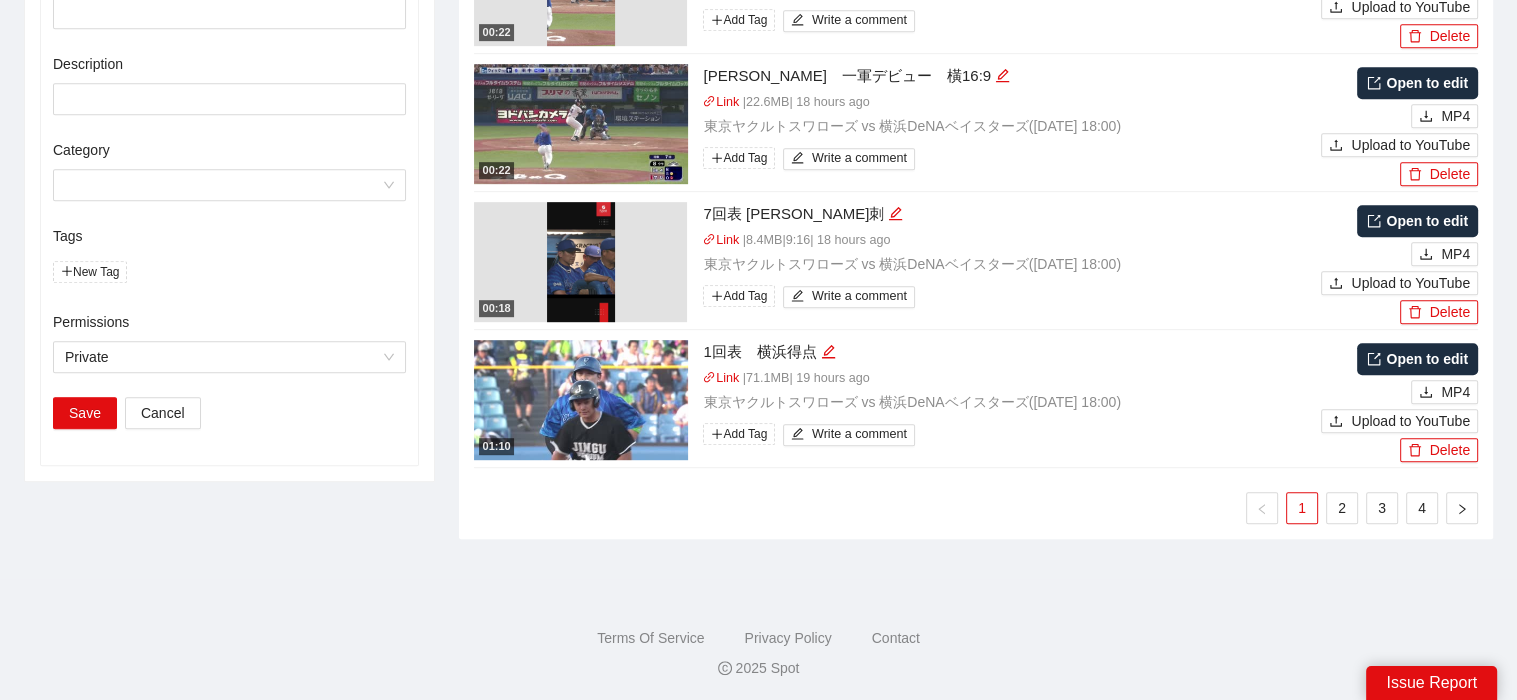 click on "Spot All Events Media Assets All Highlights Historical Search Moments Spot360 Management [PERSON_NAME] All Highlights Search By Title Search By Export Date 7  Day 14  Day 1 Month Clear Tags  Edit   Upload to YouTube Personal Account Settings Sign in with  DataStadium（Baseball） Settings Default Channel Pending Setup This channel is the default YouTube channel for DataStadium（Baseball）. All auto-uploaded highlights will be uploaded to this channel. Auto-upload All Highlights If enabled, all highlights will be automatically uploaded as private videos. Default Upload Settings Title Description Category Tags  New Tag Permissions Private Save Cancel 02:42 【7月8日(火）】ヤクルト ALL HIT (Tokyo Yakult Swallows)  Link   |  148.8  MB  | 17 hours ago 東京ヤクルトスワローズ vs 横浜[PERSON_NAME]ベイスターズ  ( [DATE]   18:00 )  Add Tag   Write a comment Open to edit MP4 Upload to YouTube   Delete 04:55 【7月8日(火）ヤクルト0-4DeNa】Full Game Highlight  Link   |  290.4  MB  (   18:00 )" at bounding box center [758, -177] 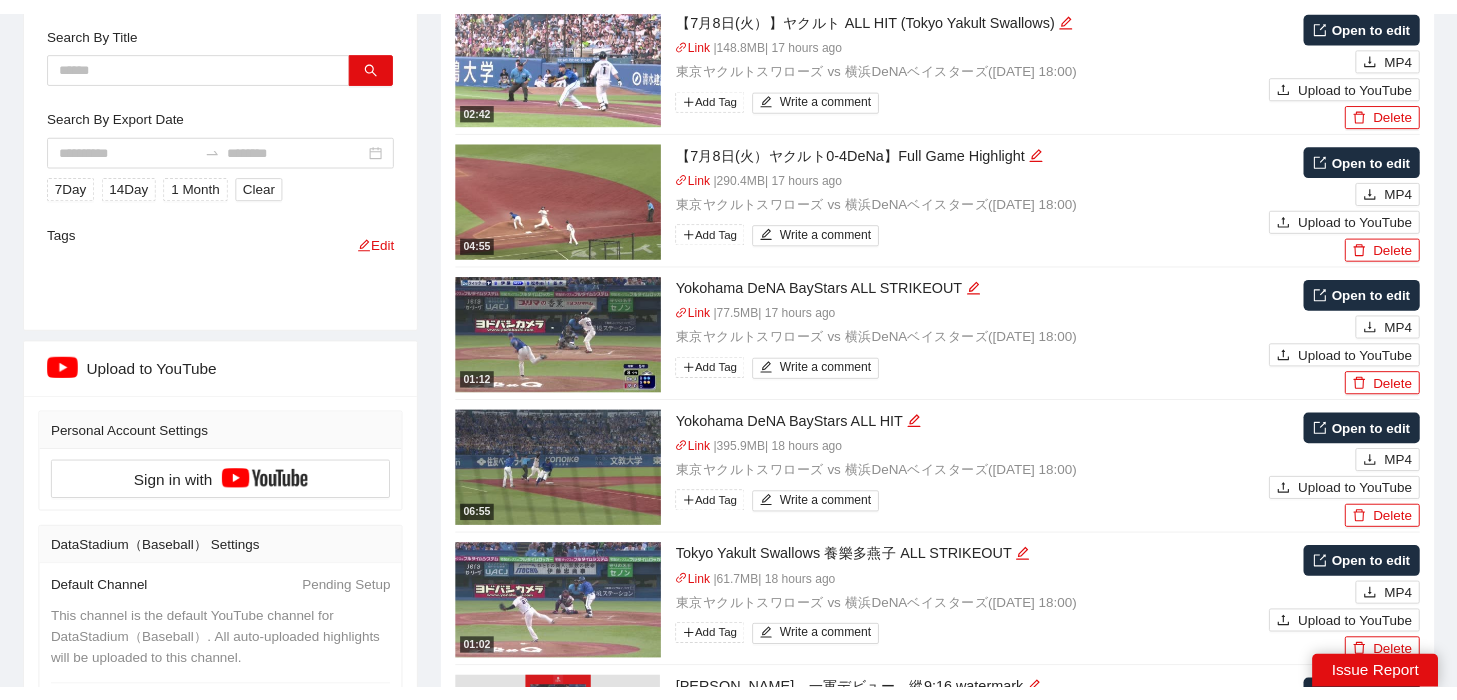 scroll, scrollTop: 0, scrollLeft: 0, axis: both 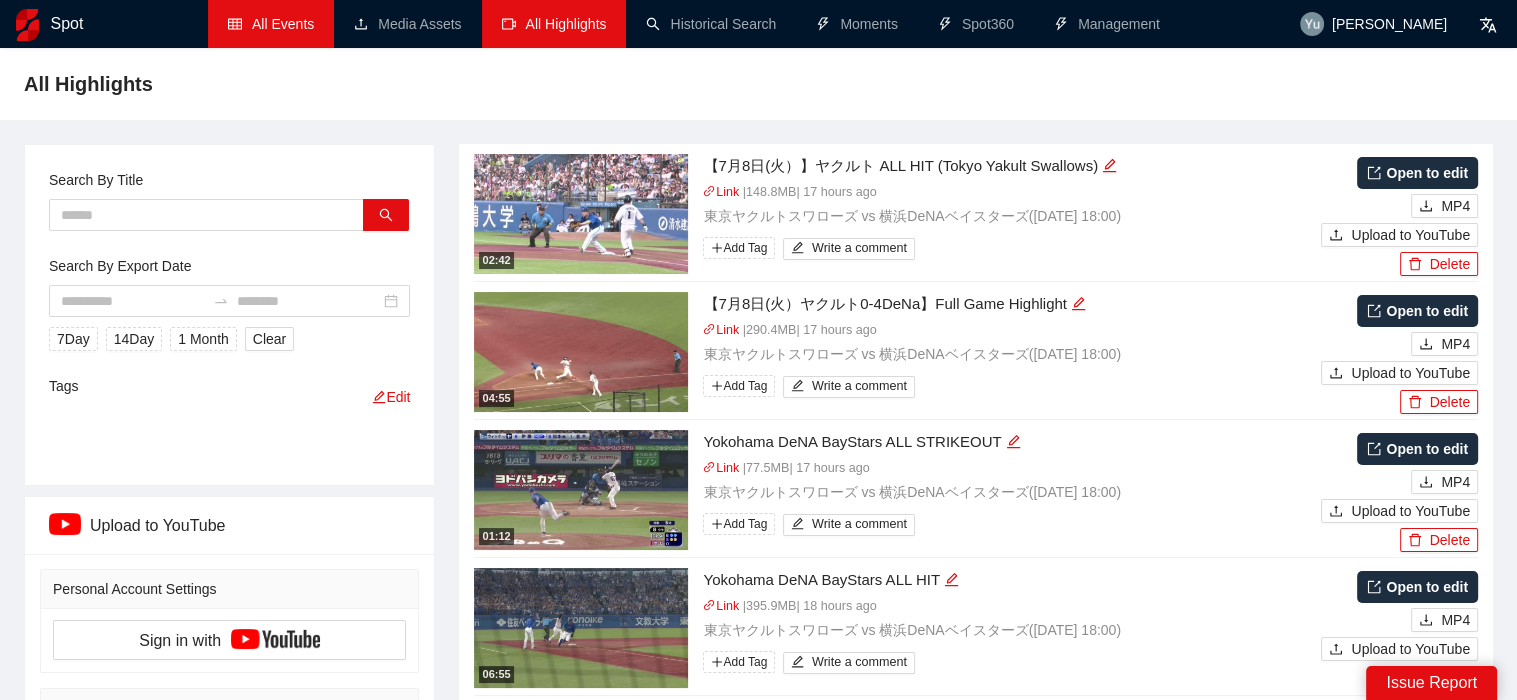 click on "All Events" at bounding box center (271, 24) 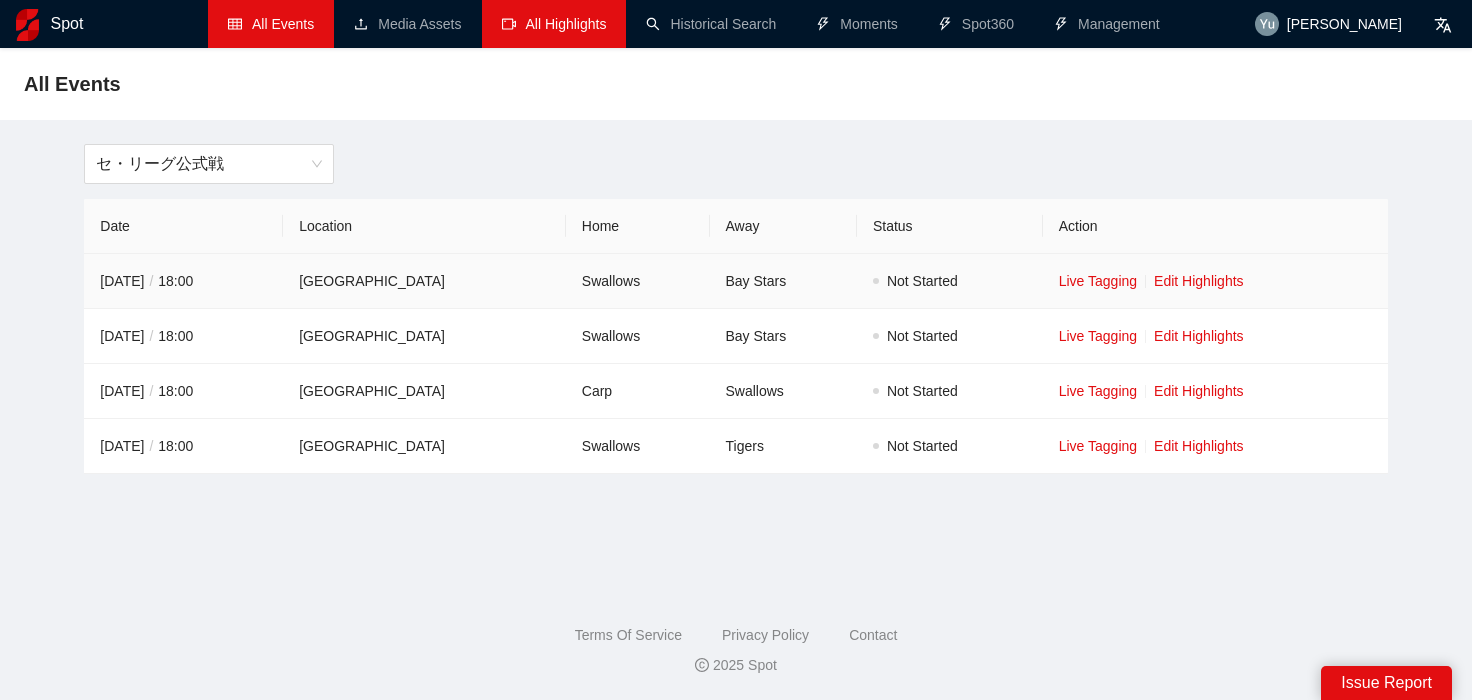 click on "Live Tagging Edit Highlights" at bounding box center [1215, 281] 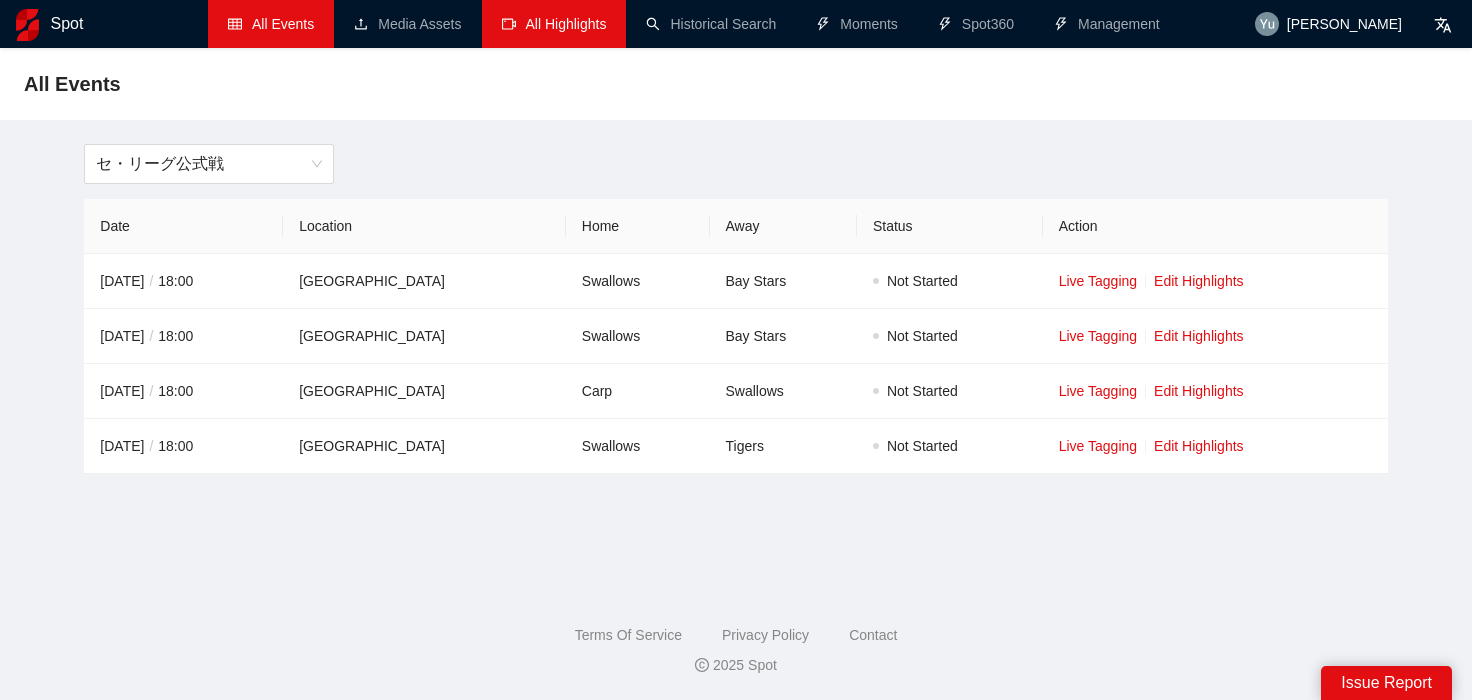 click on "All Highlights" at bounding box center [554, 24] 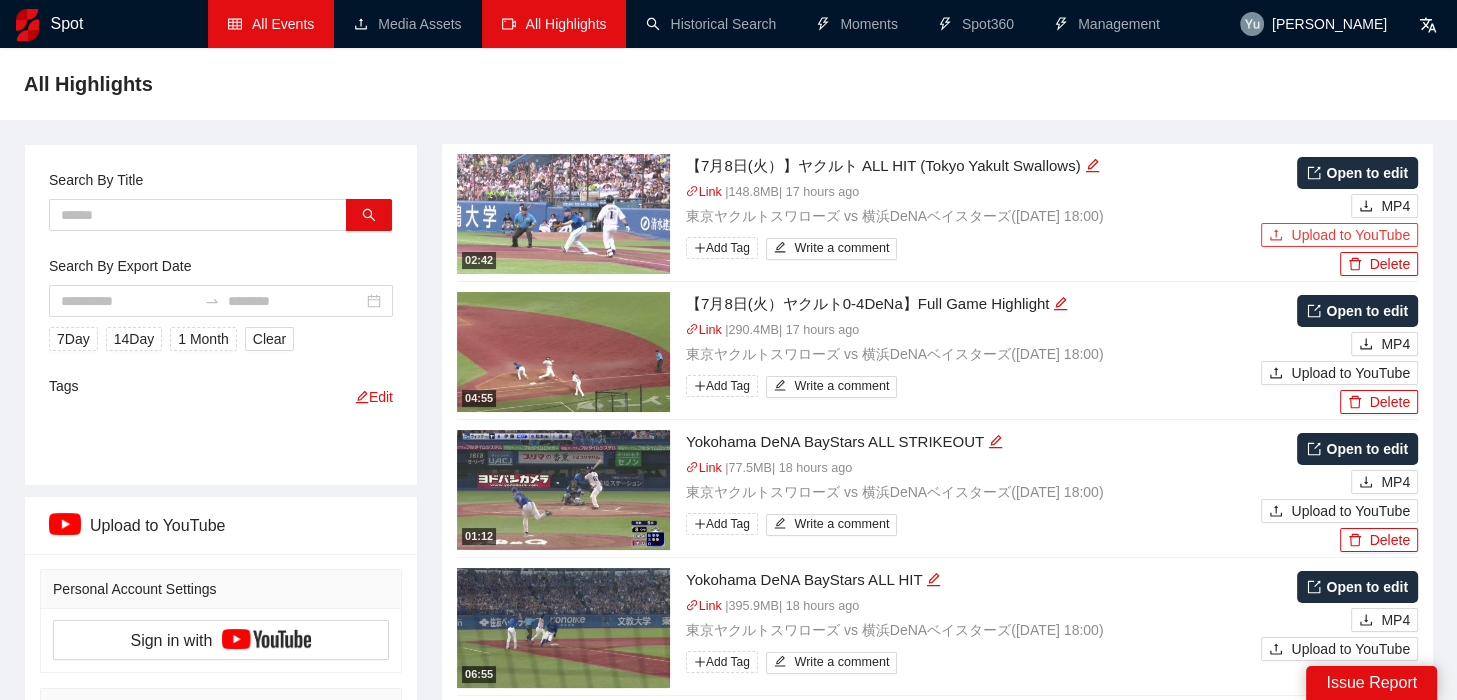 drag, startPoint x: 1282, startPoint y: 239, endPoint x: 1176, endPoint y: 227, distance: 106.677086 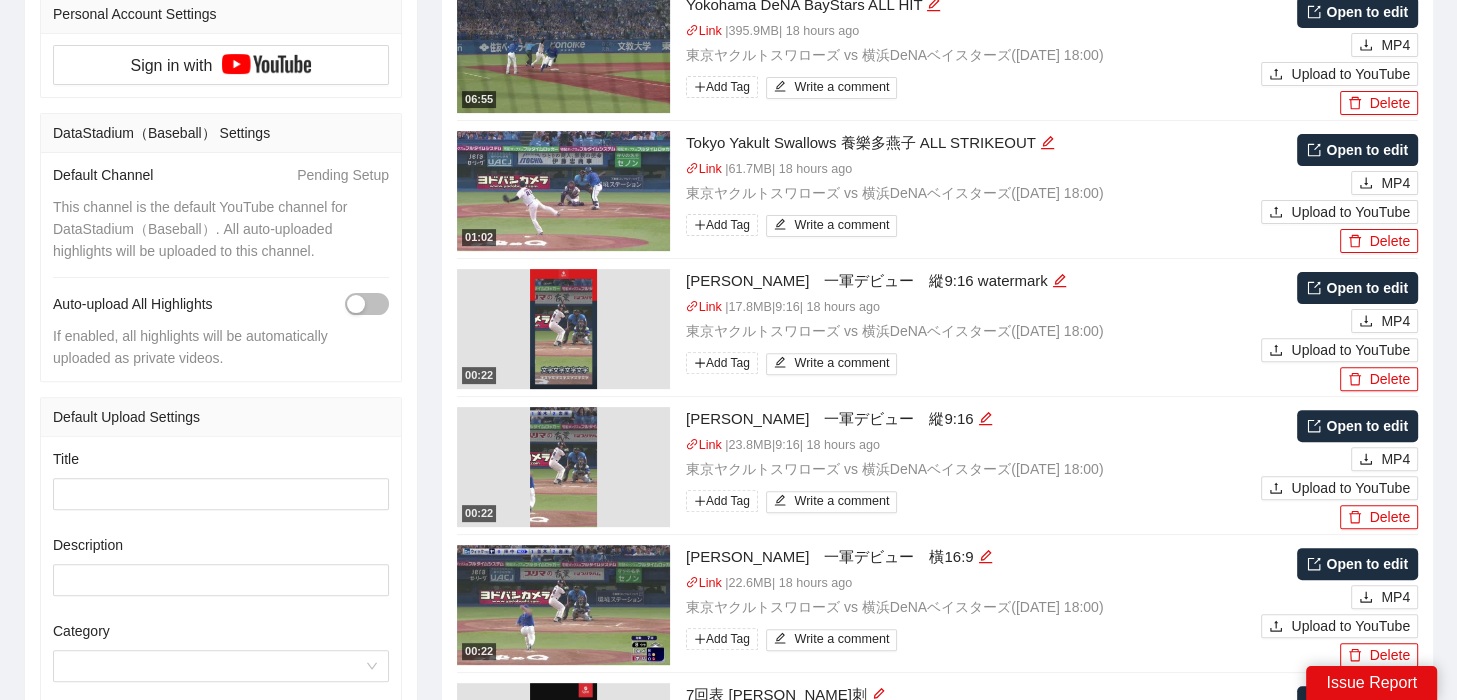 scroll, scrollTop: 0, scrollLeft: 0, axis: both 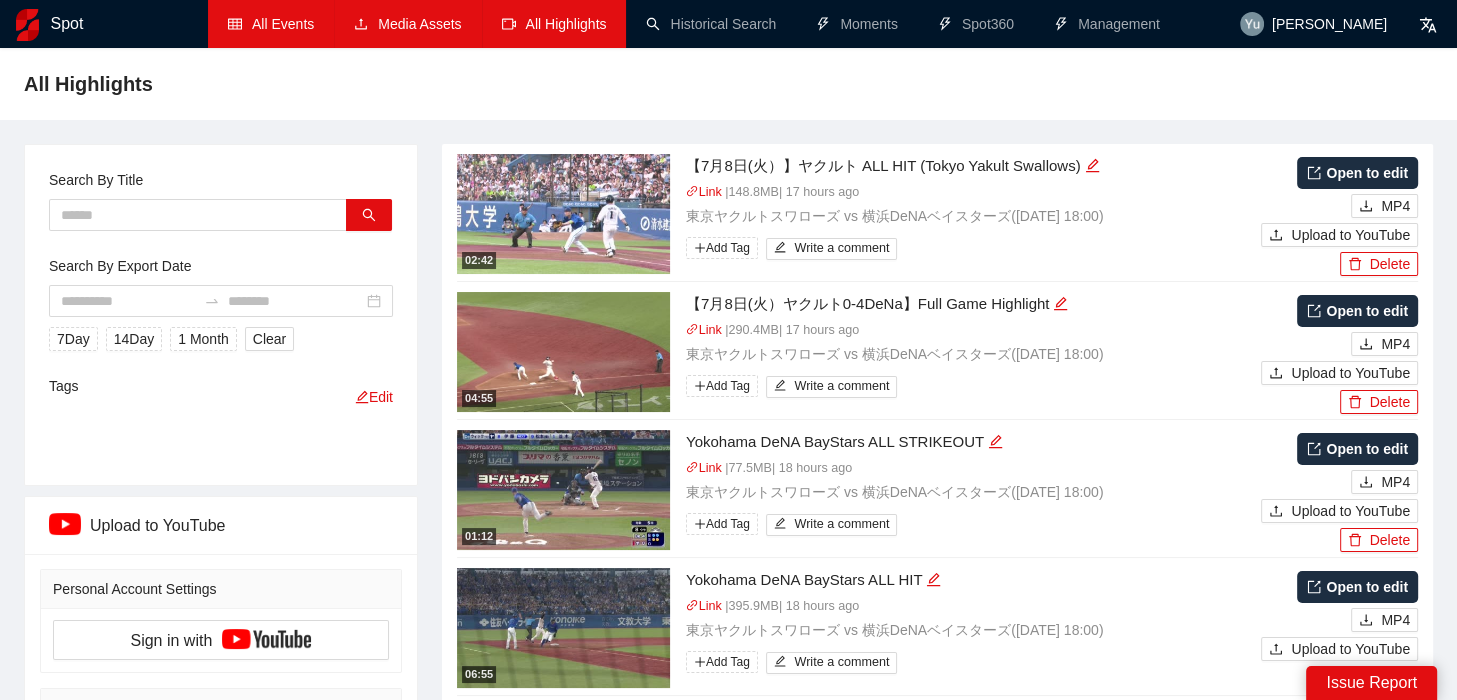 click on "Media Assets" at bounding box center [407, 24] 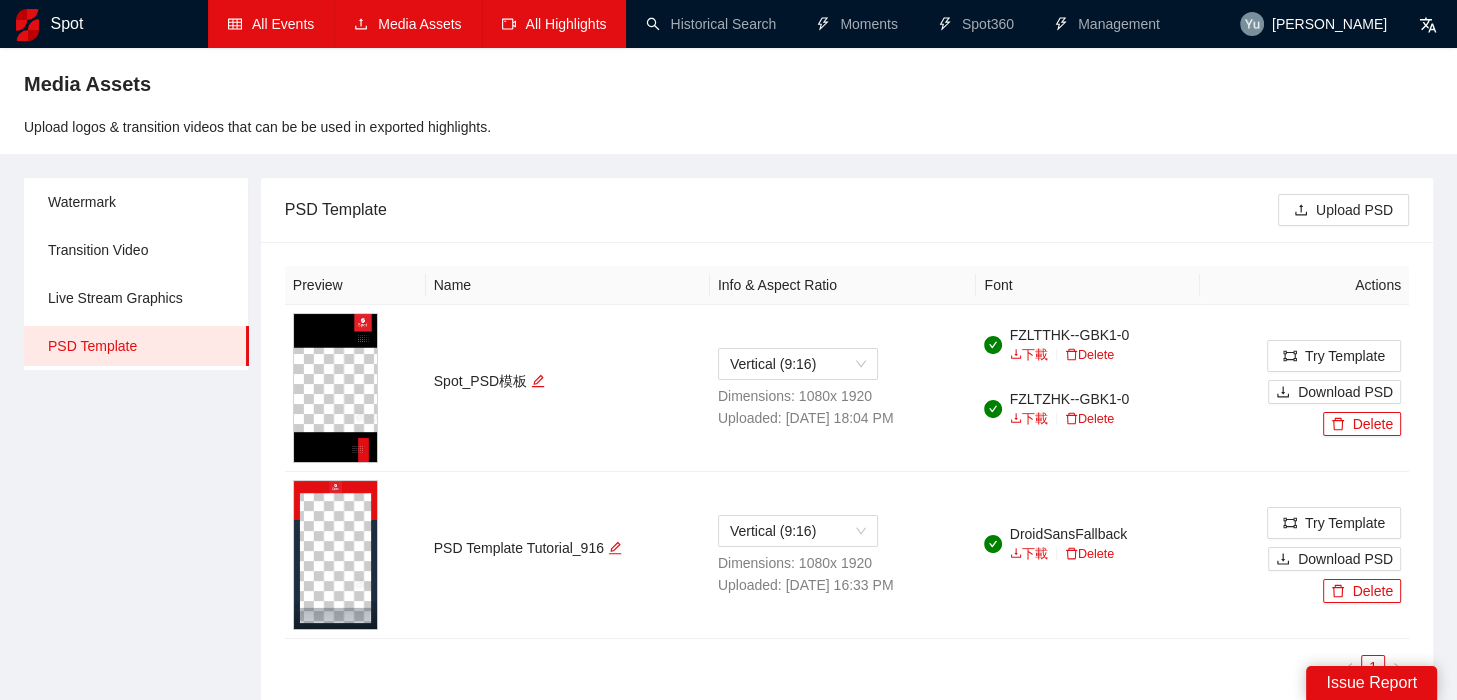 click on "All Highlights" at bounding box center (554, 24) 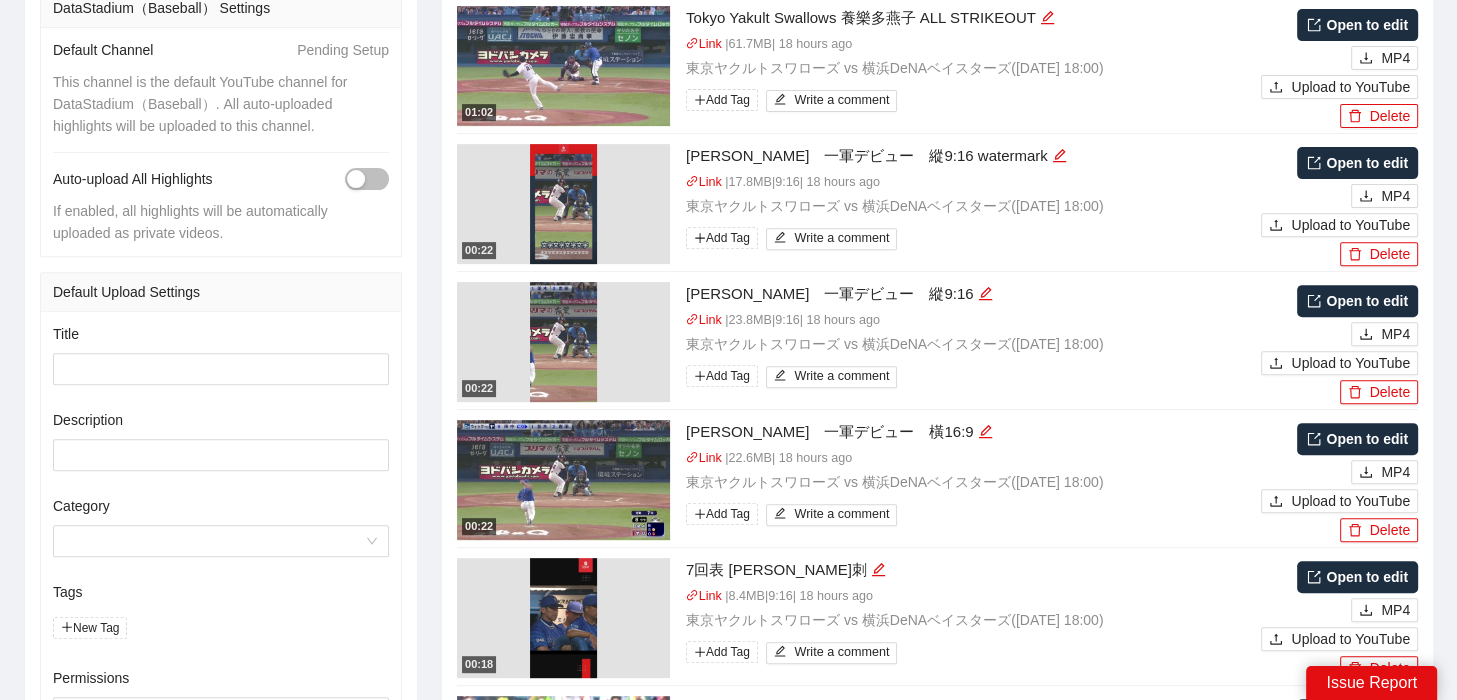 scroll, scrollTop: 600, scrollLeft: 0, axis: vertical 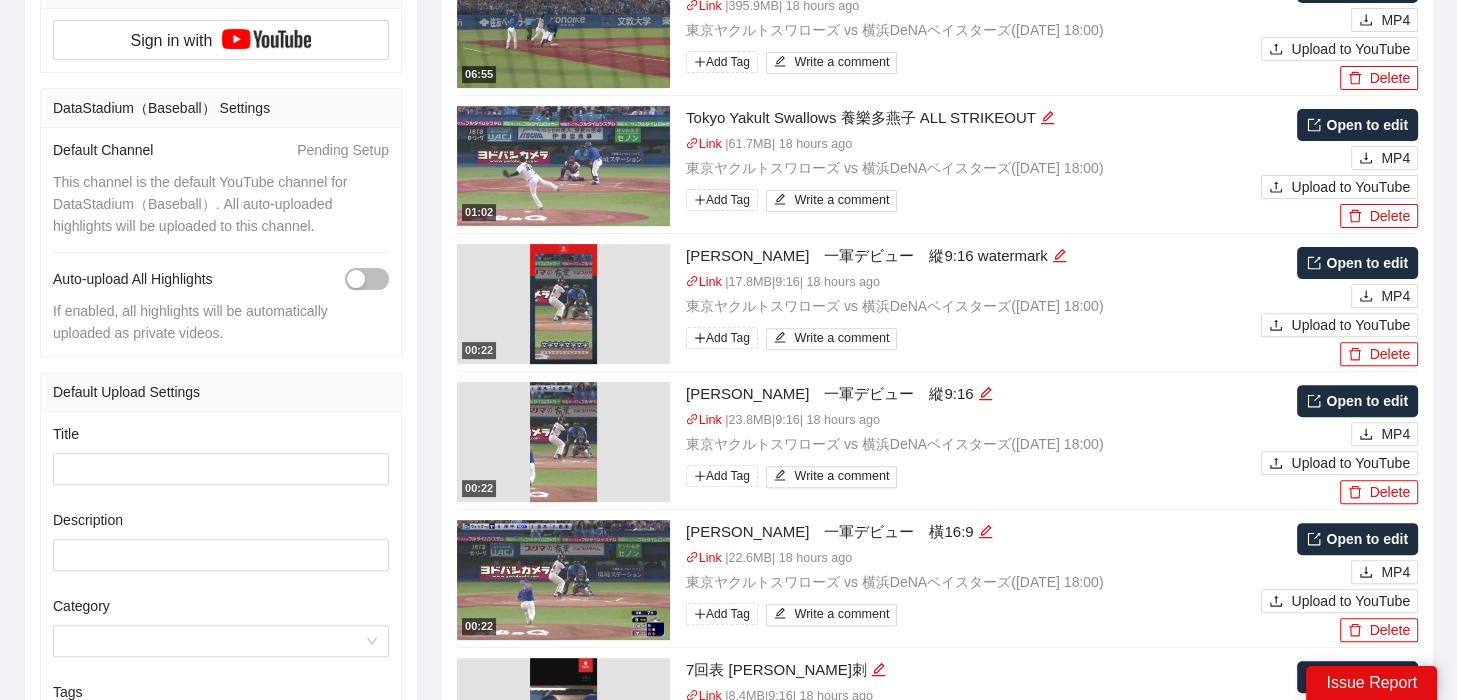 click at bounding box center (564, 304) 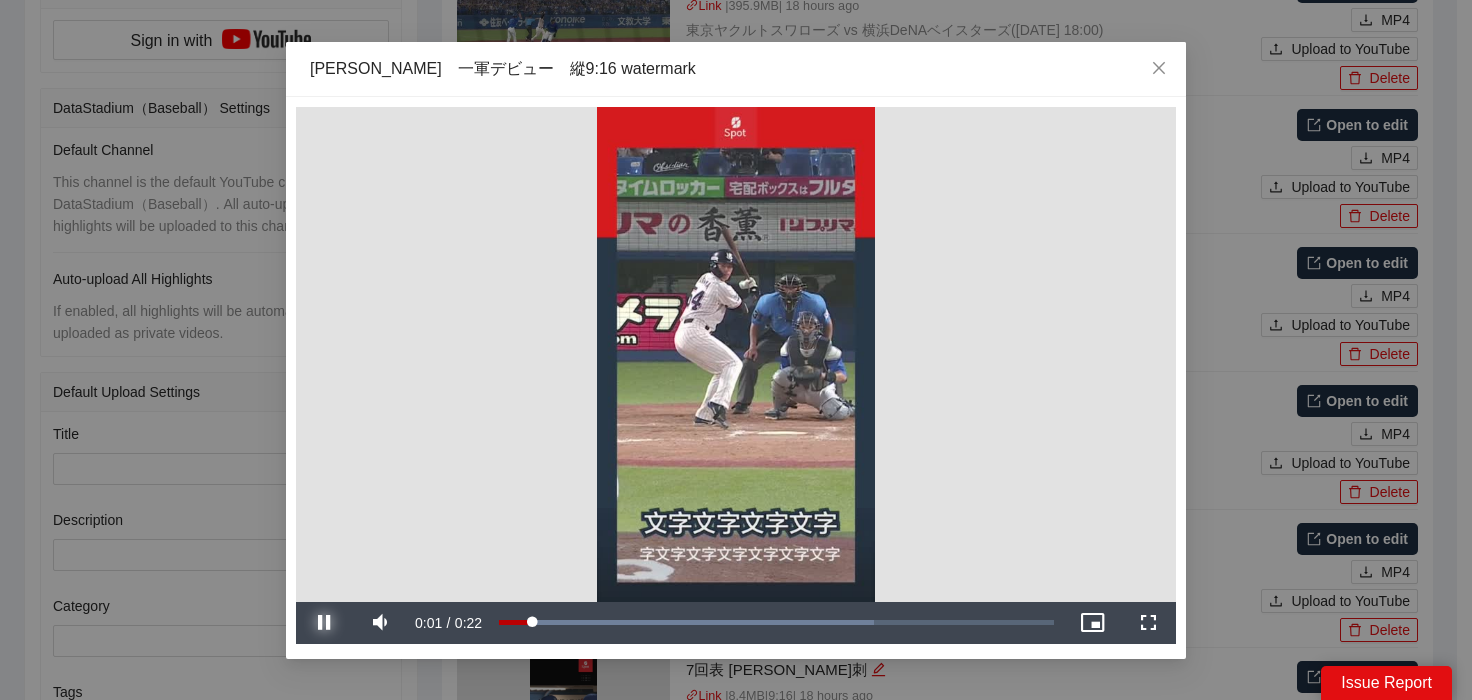 click at bounding box center [324, 623] 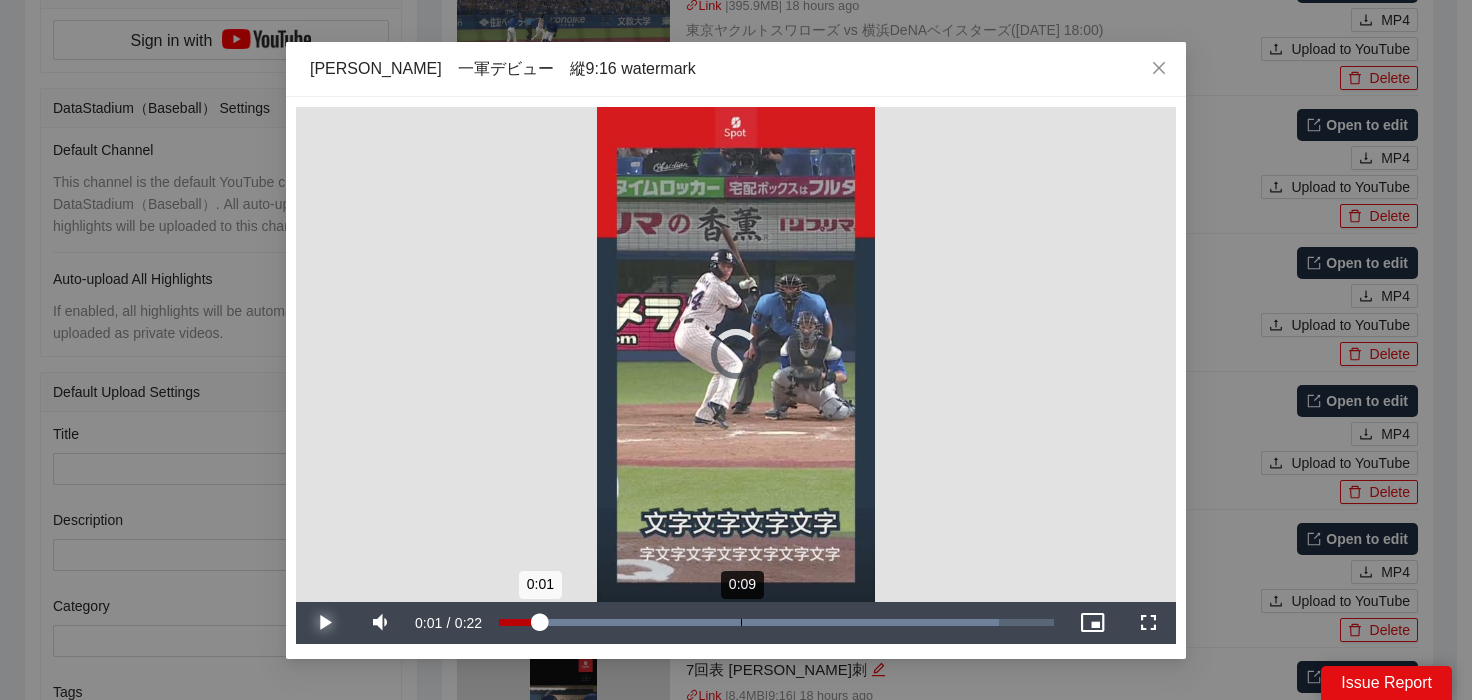 drag, startPoint x: 547, startPoint y: 619, endPoint x: 742, endPoint y: 621, distance: 195.01025 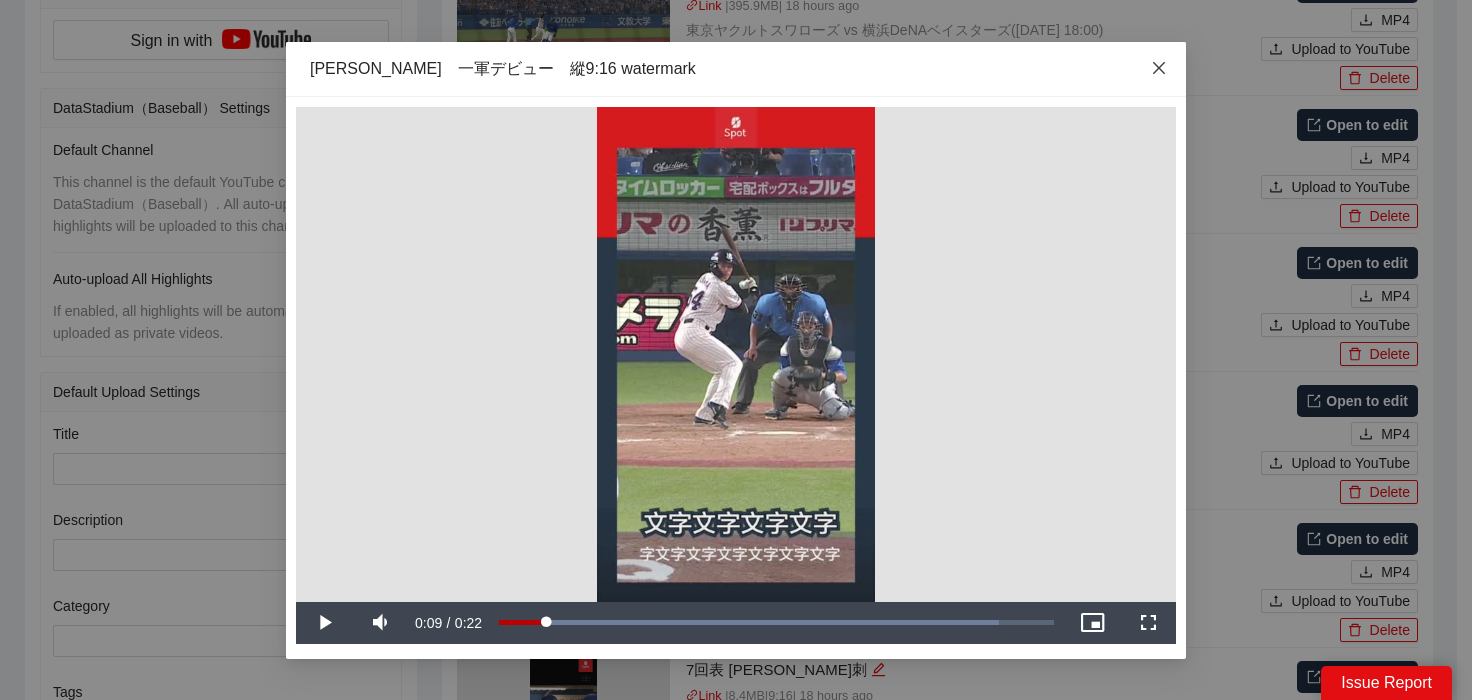 click 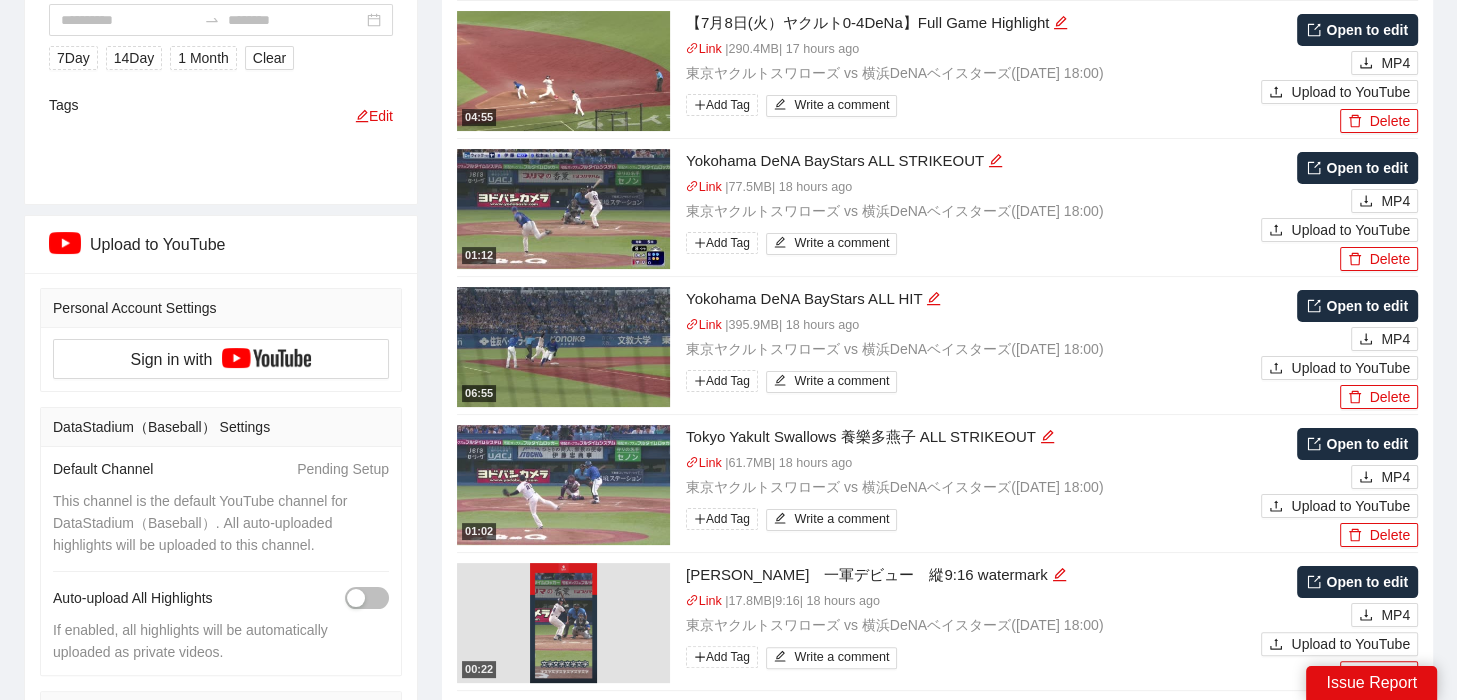 scroll, scrollTop: 500, scrollLeft: 0, axis: vertical 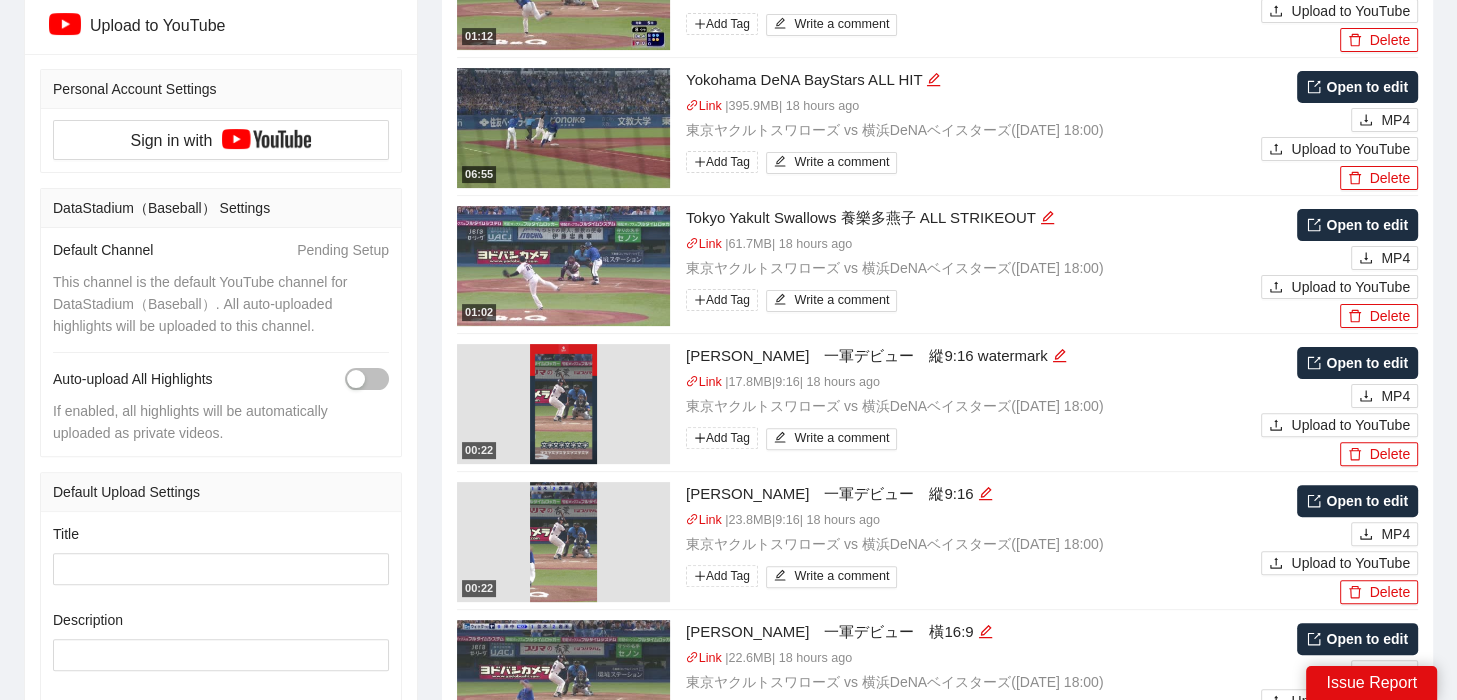 click on "Open to edit" at bounding box center [1357, 501] 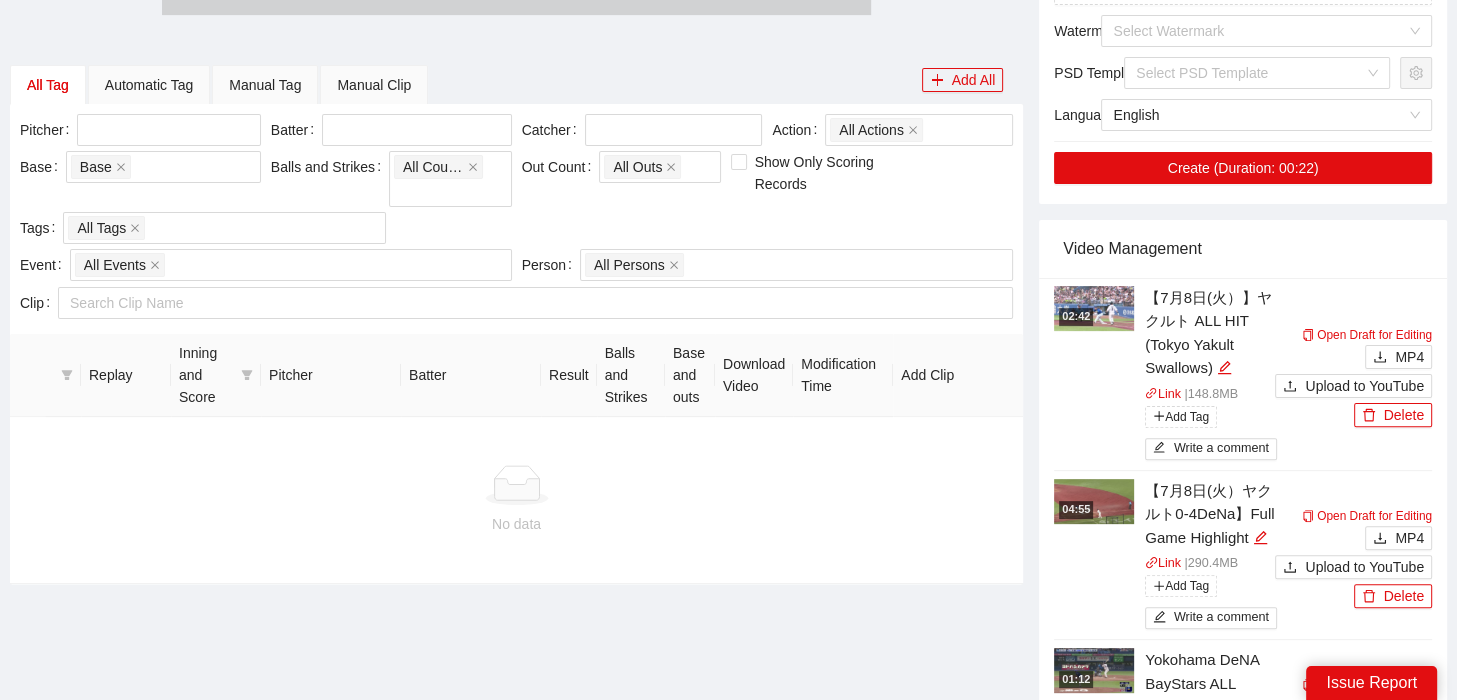 scroll, scrollTop: 0, scrollLeft: 0, axis: both 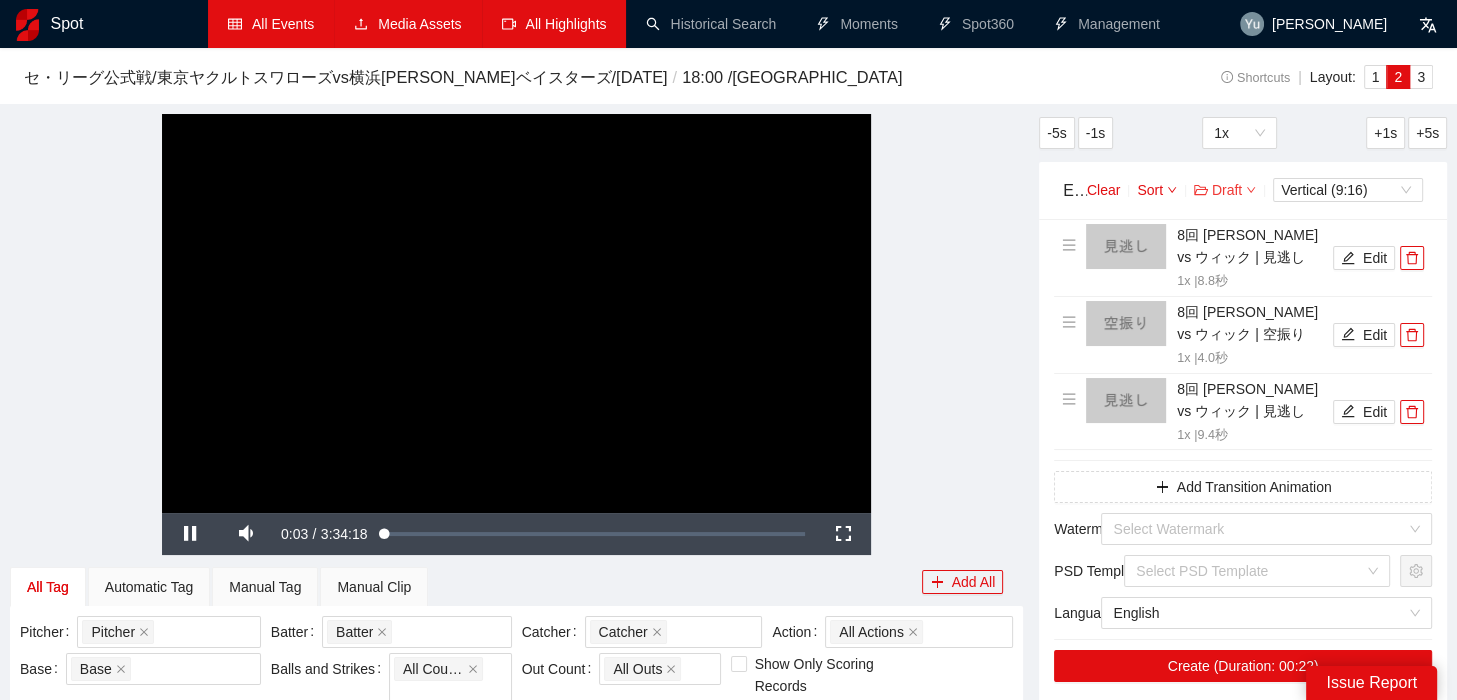 click on "Draft" at bounding box center (1225, 190) 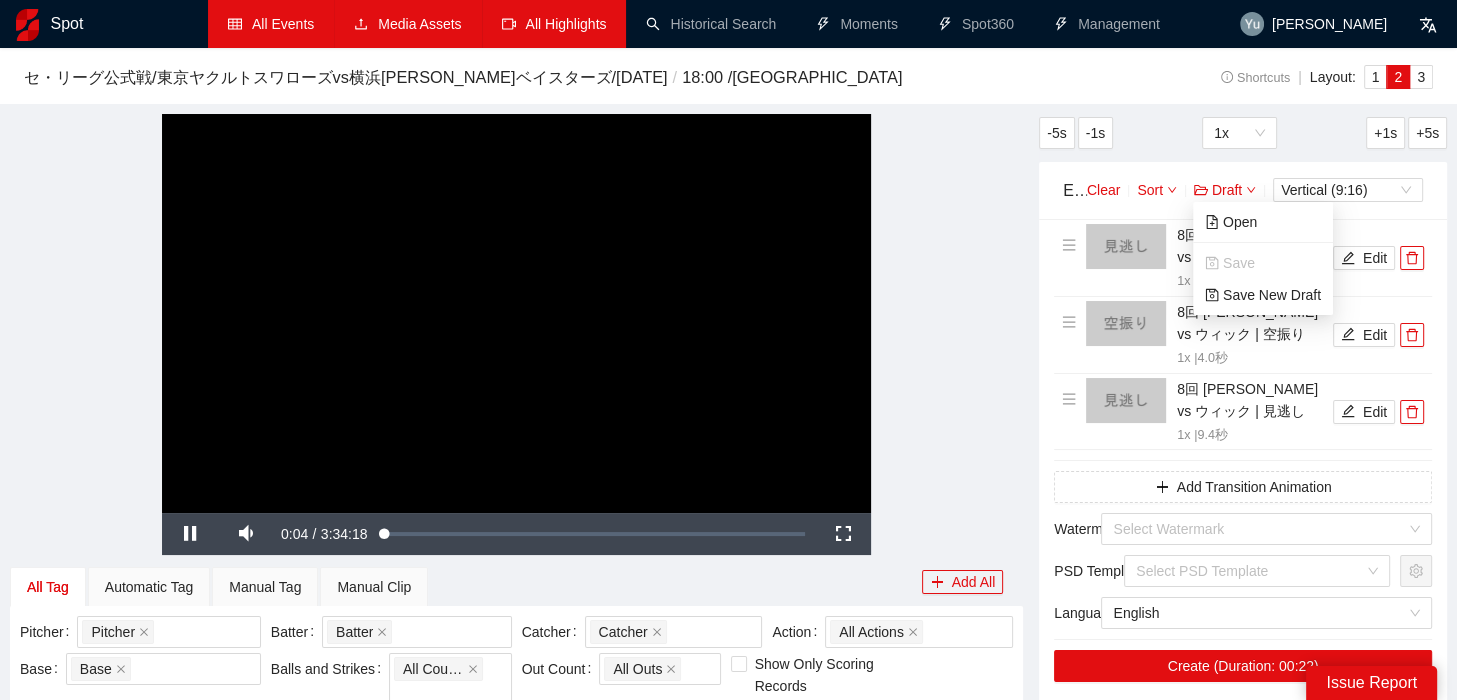 click on "-5s -1s 1x +1s +5s" at bounding box center [1243, 138] 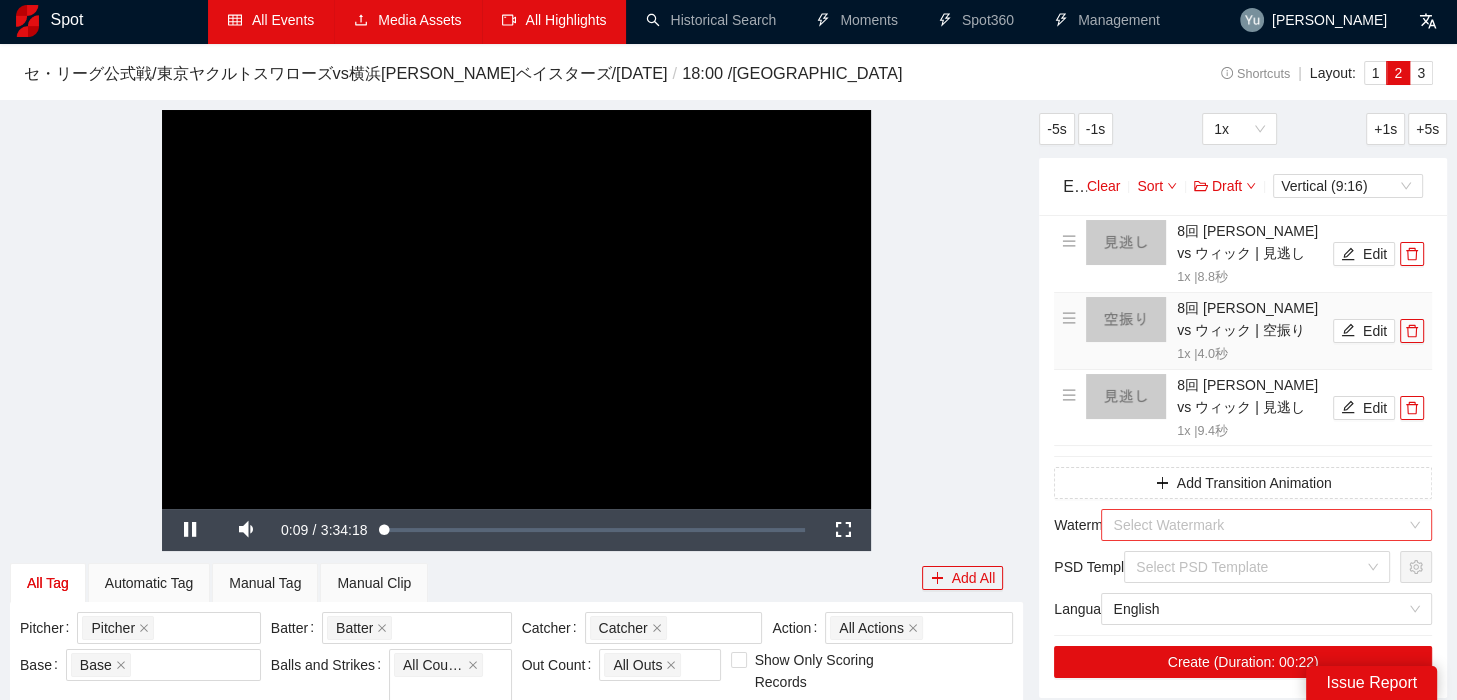 scroll, scrollTop: 0, scrollLeft: 0, axis: both 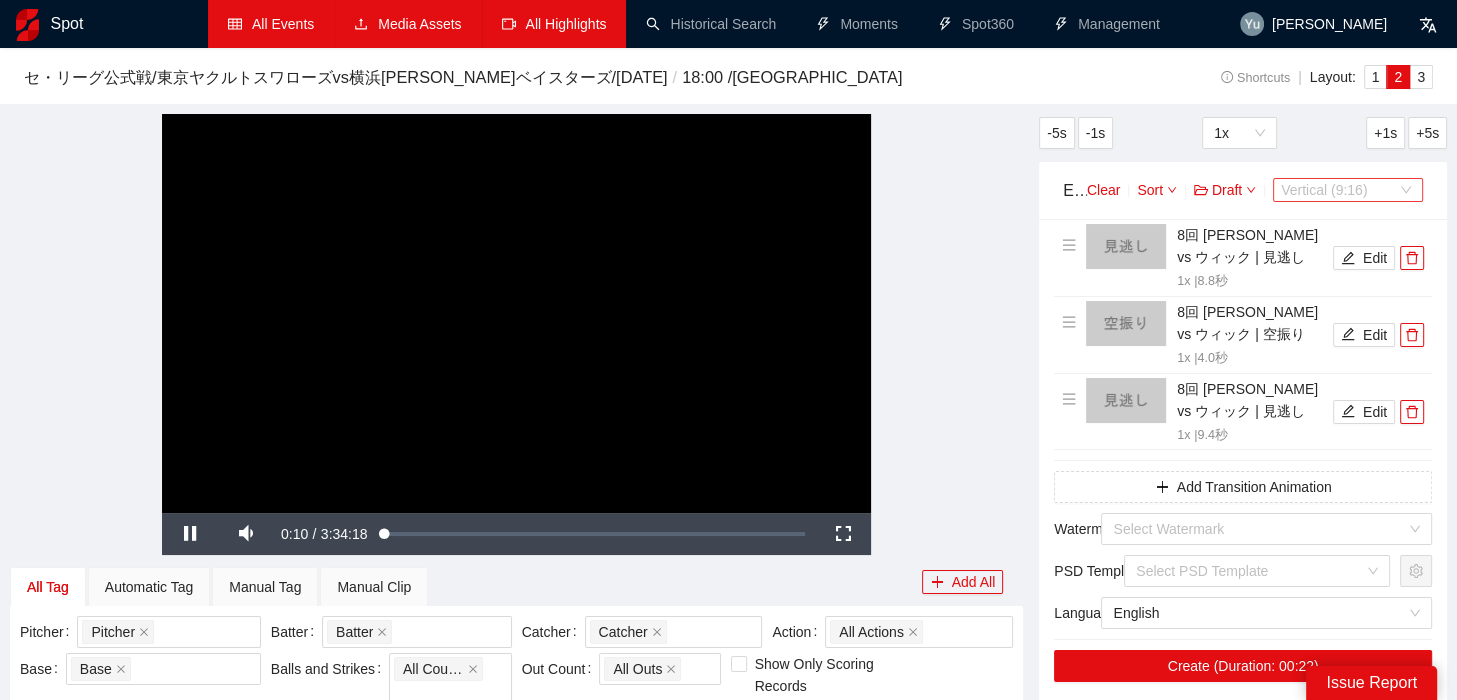 click on "Vertical (9:16)" at bounding box center (1348, 190) 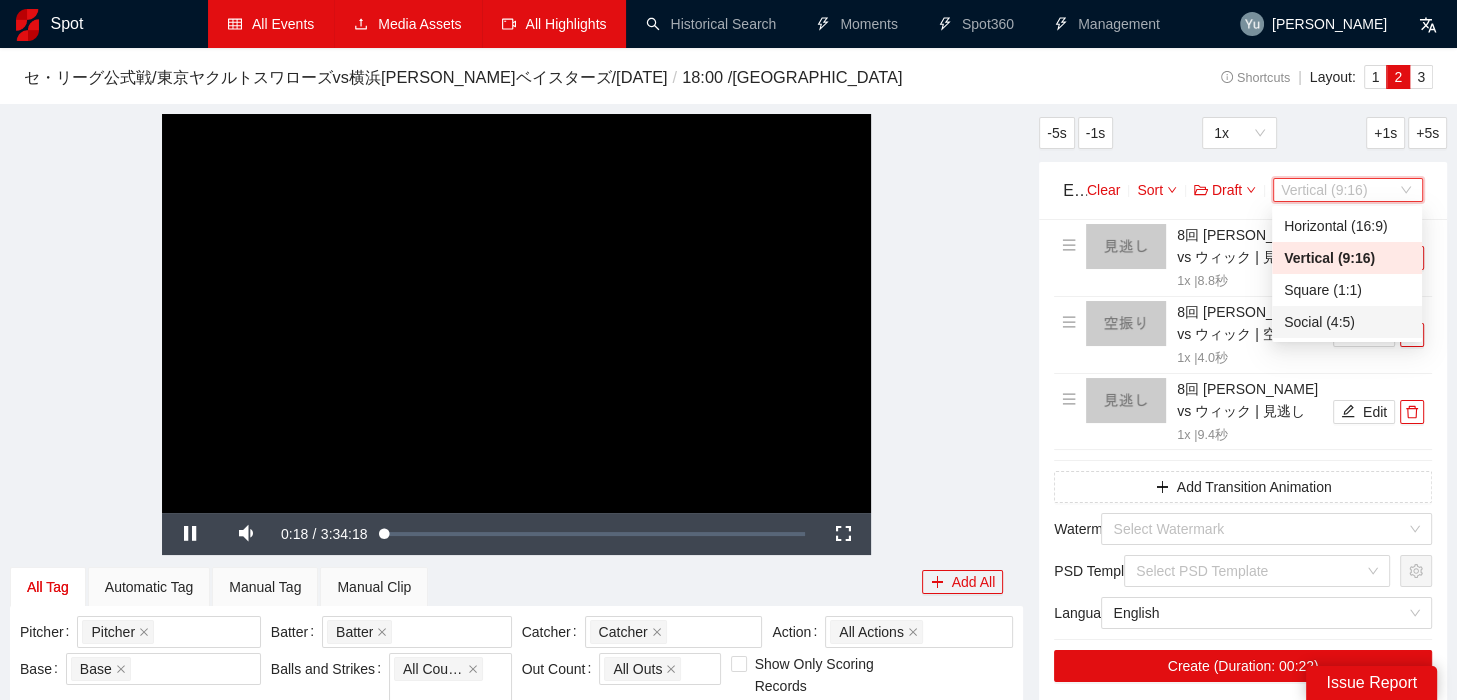 click on "Social (4:5)" at bounding box center (1347, 322) 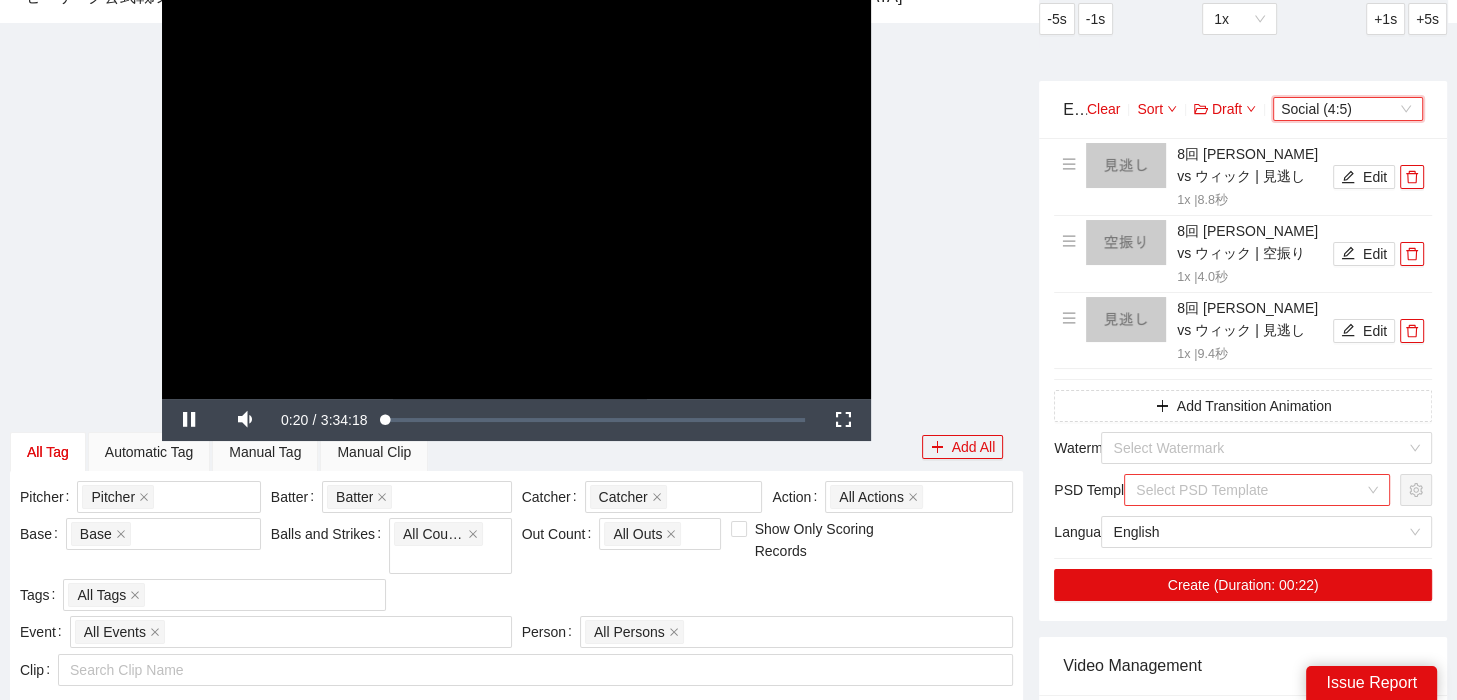 scroll, scrollTop: 200, scrollLeft: 0, axis: vertical 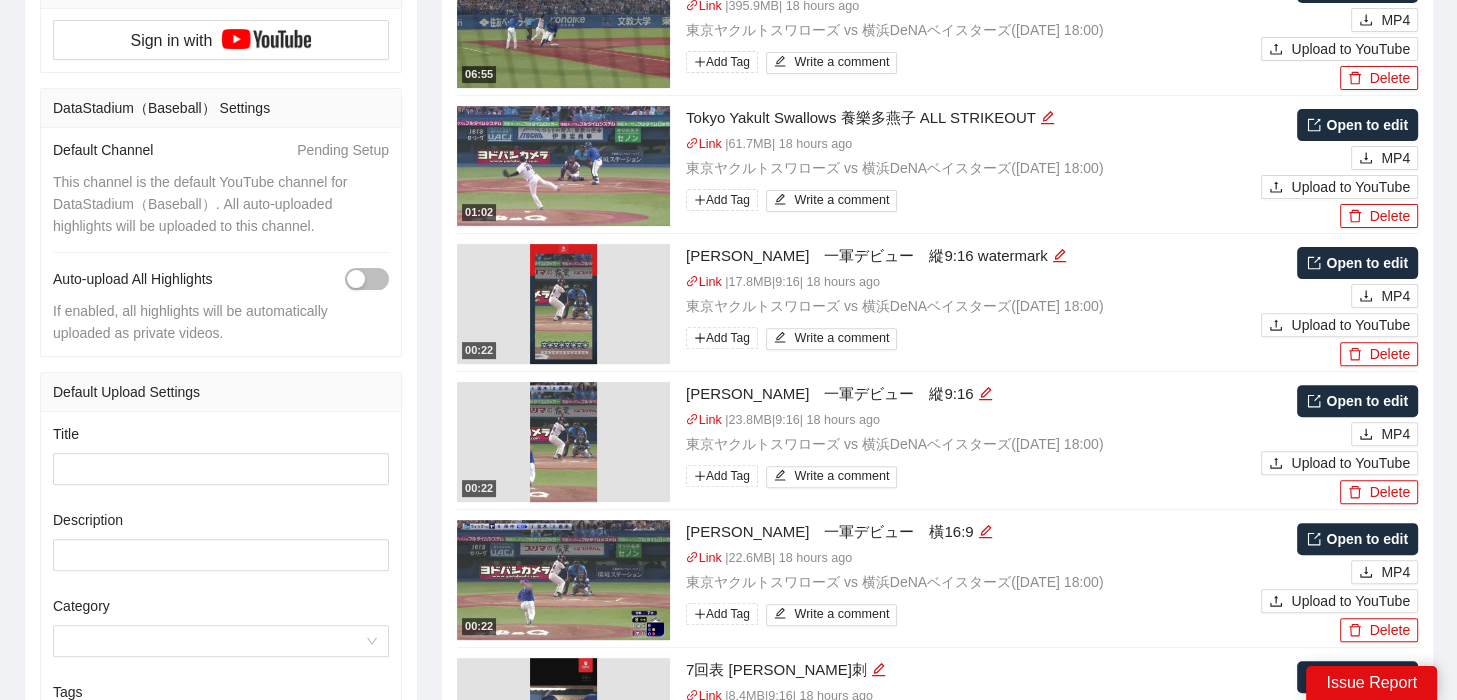 click on "Open to edit" at bounding box center [1357, 401] 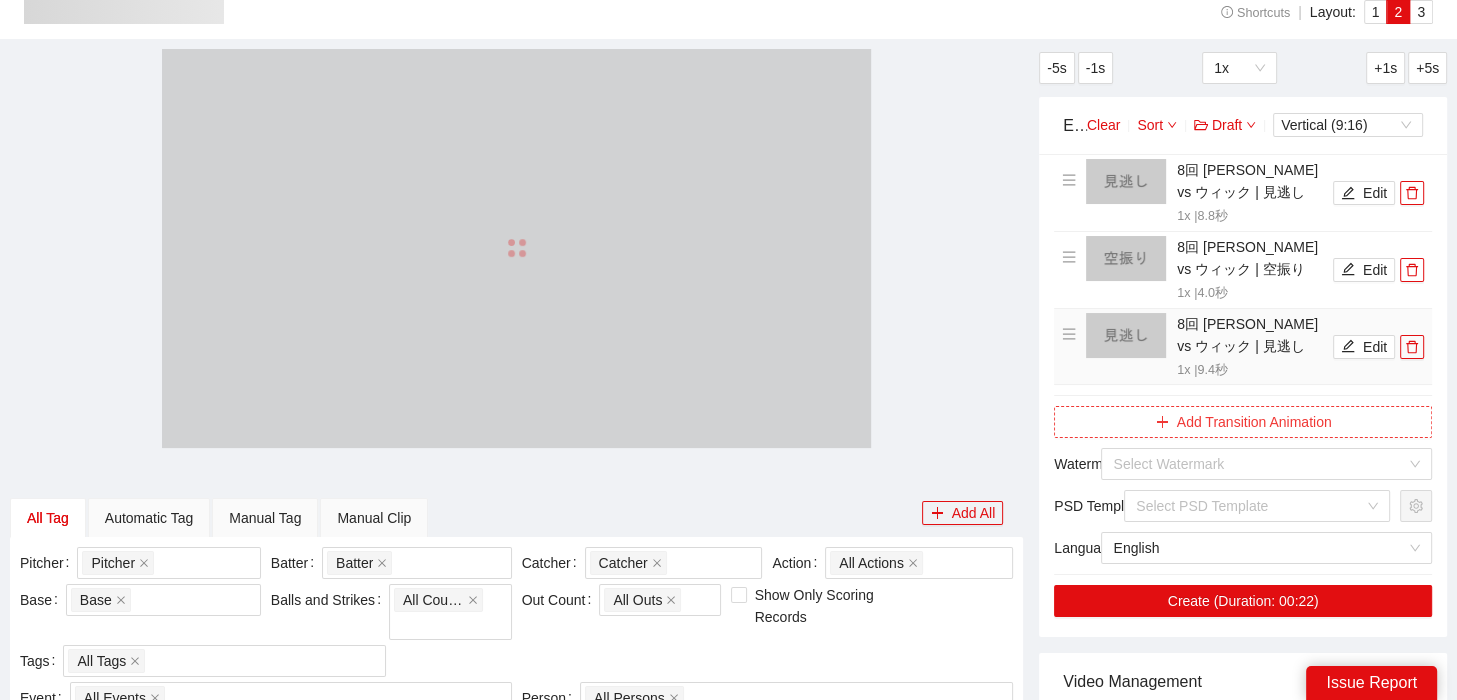 scroll, scrollTop: 100, scrollLeft: 0, axis: vertical 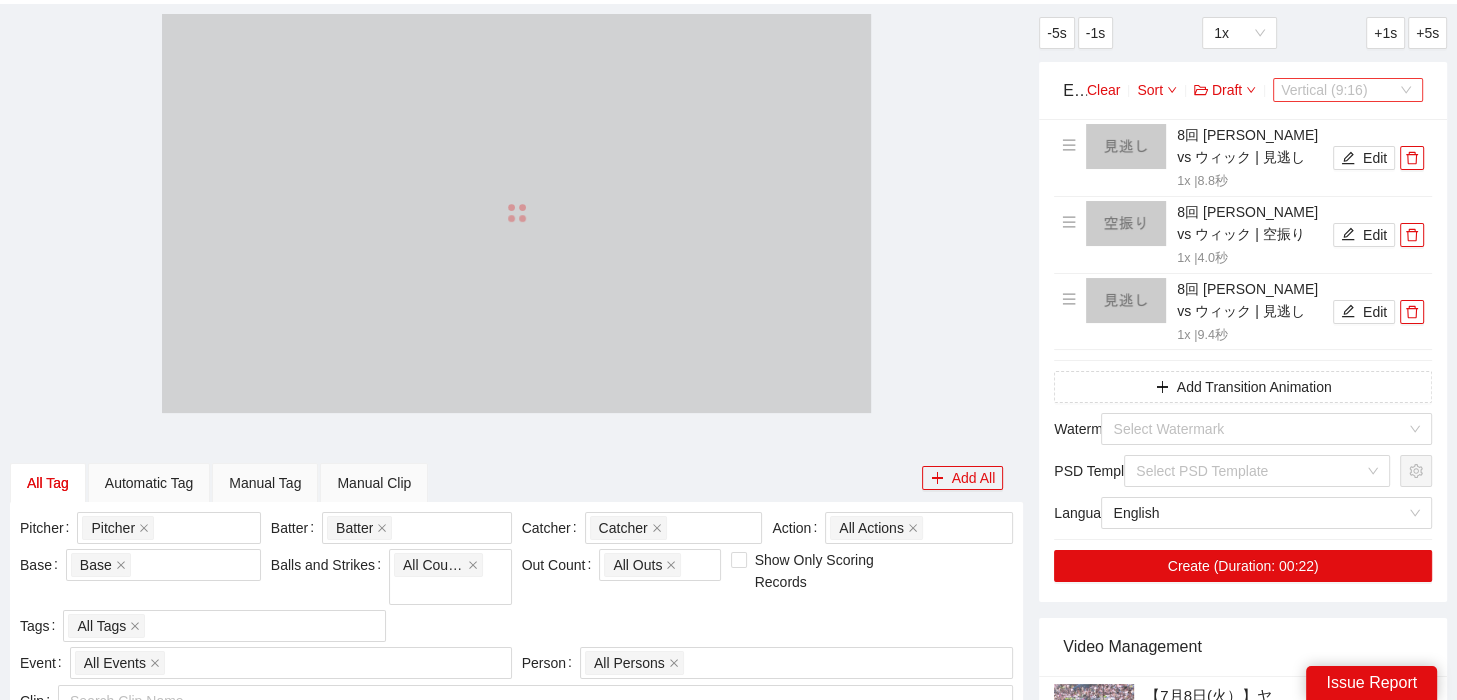 click on "Vertical (9:16)" at bounding box center [1348, 90] 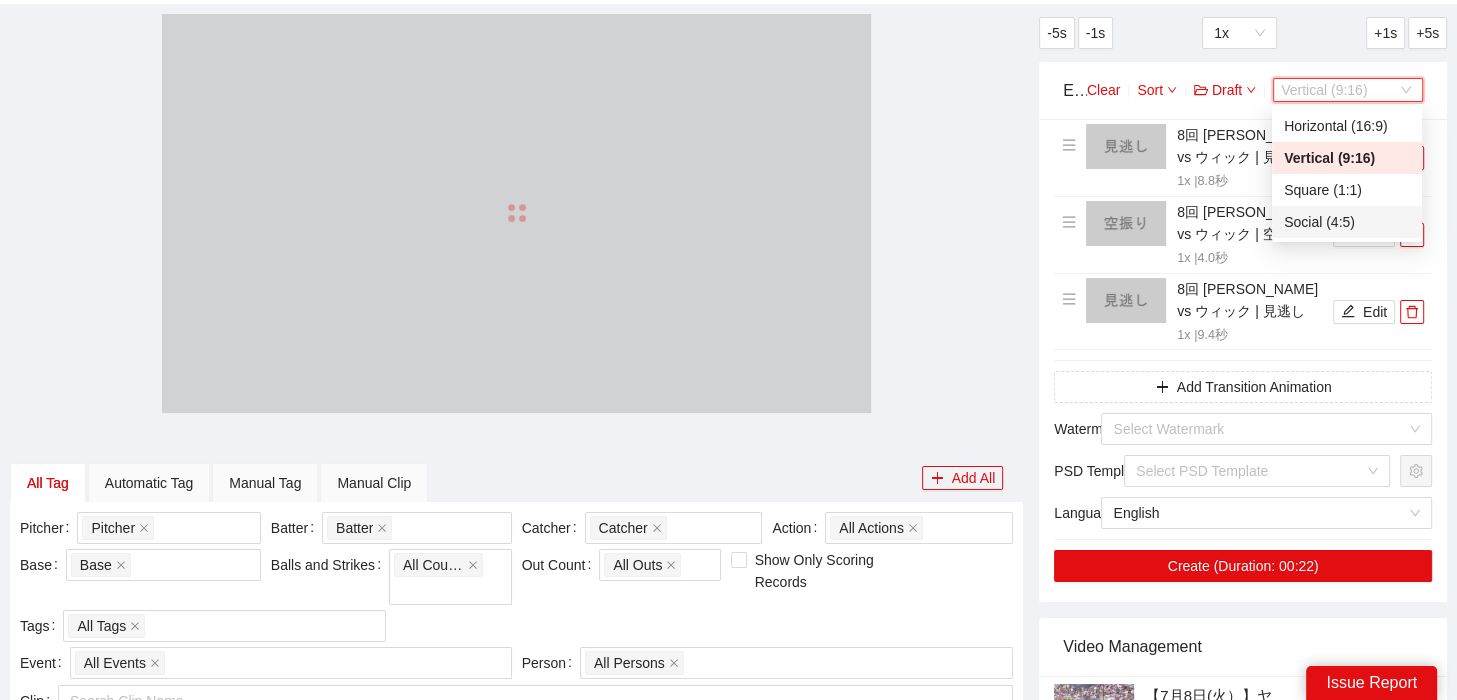click on "Social (4:5)" at bounding box center [1347, 222] 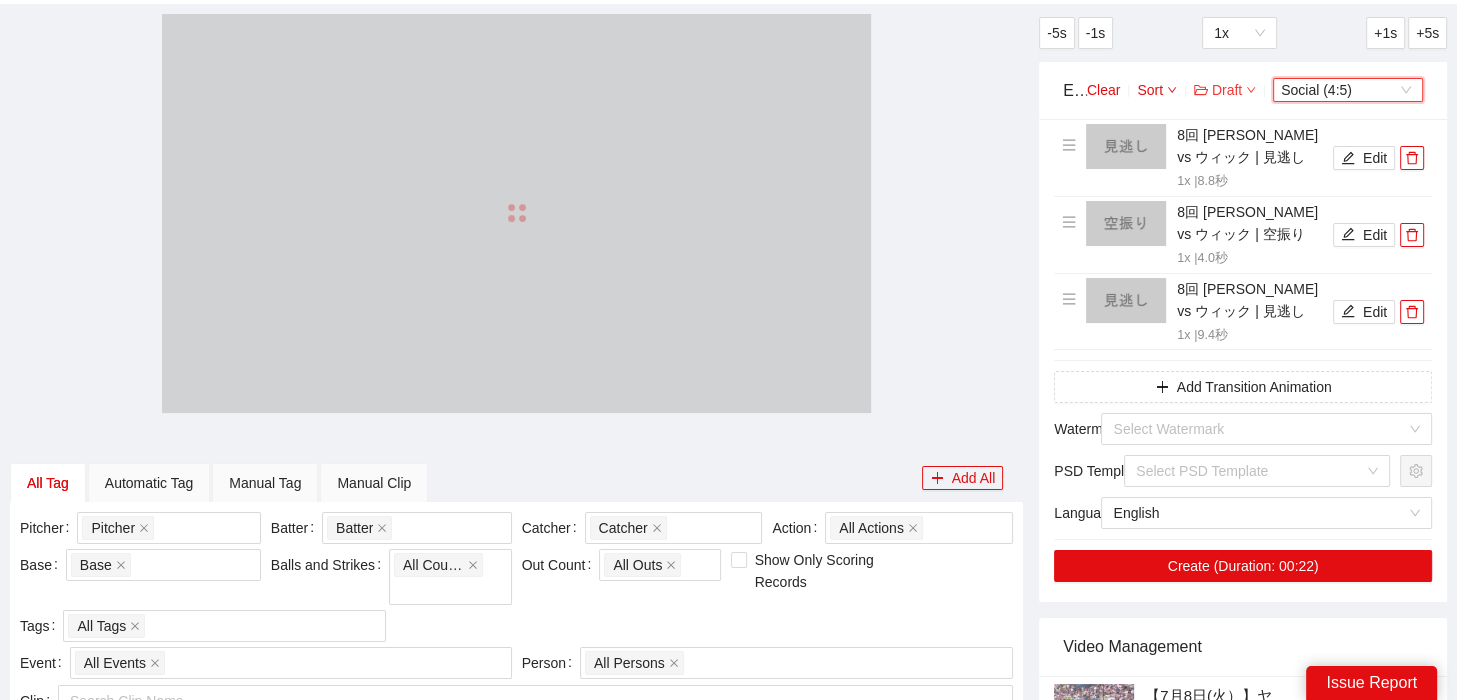 click 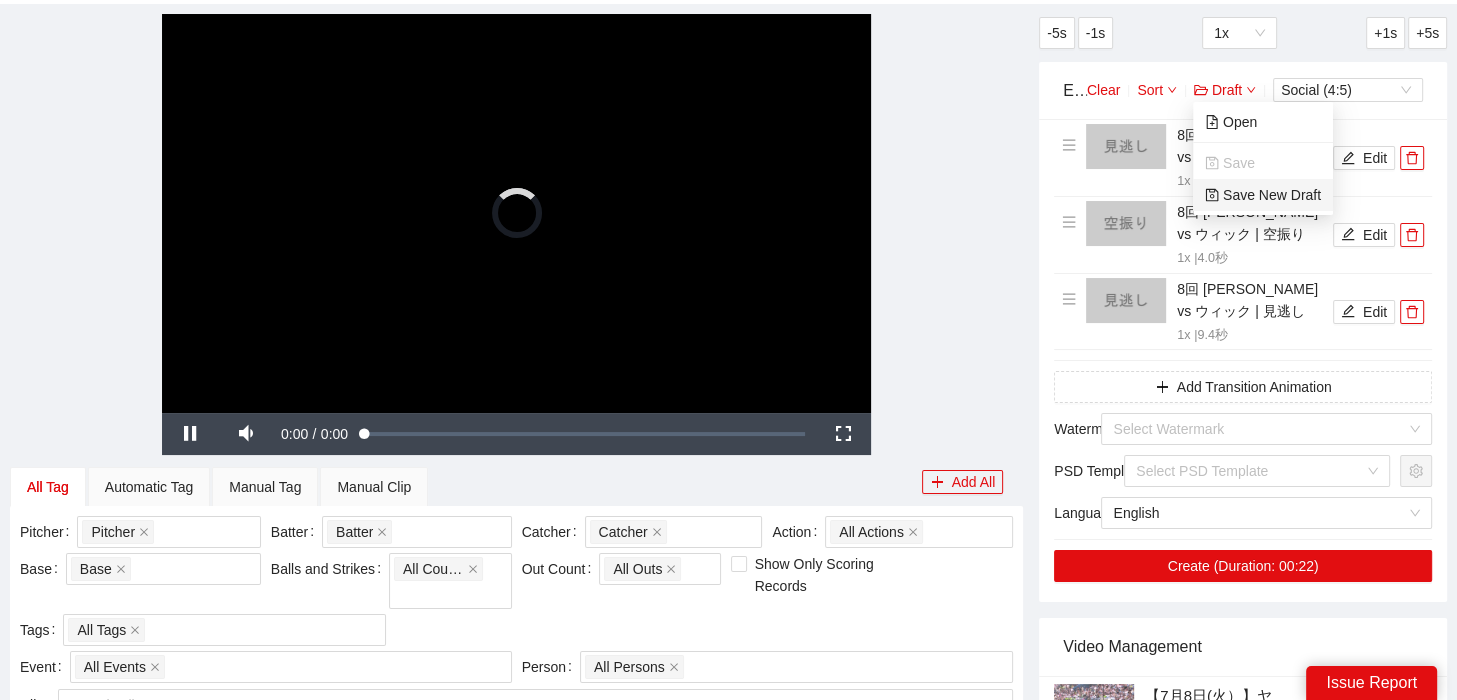 click on "Save New Draft" at bounding box center (1263, 195) 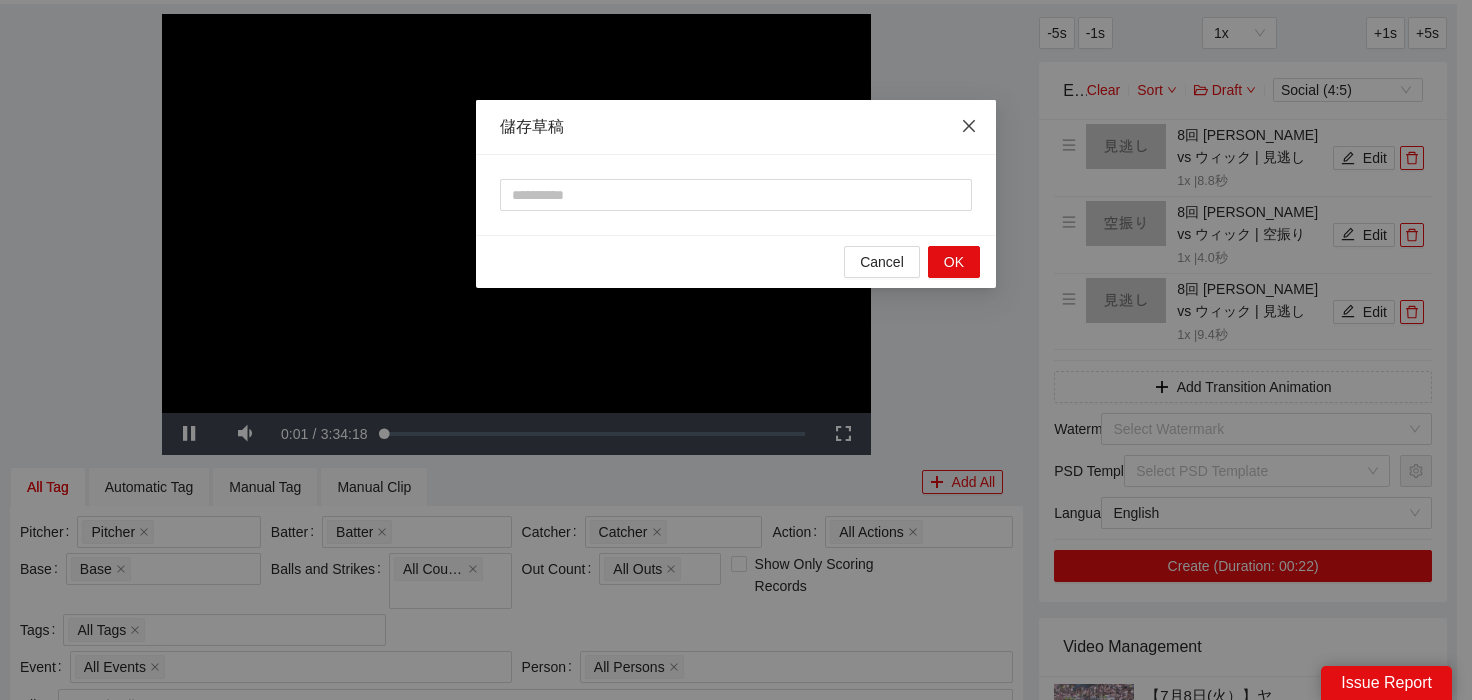 click at bounding box center [969, 127] 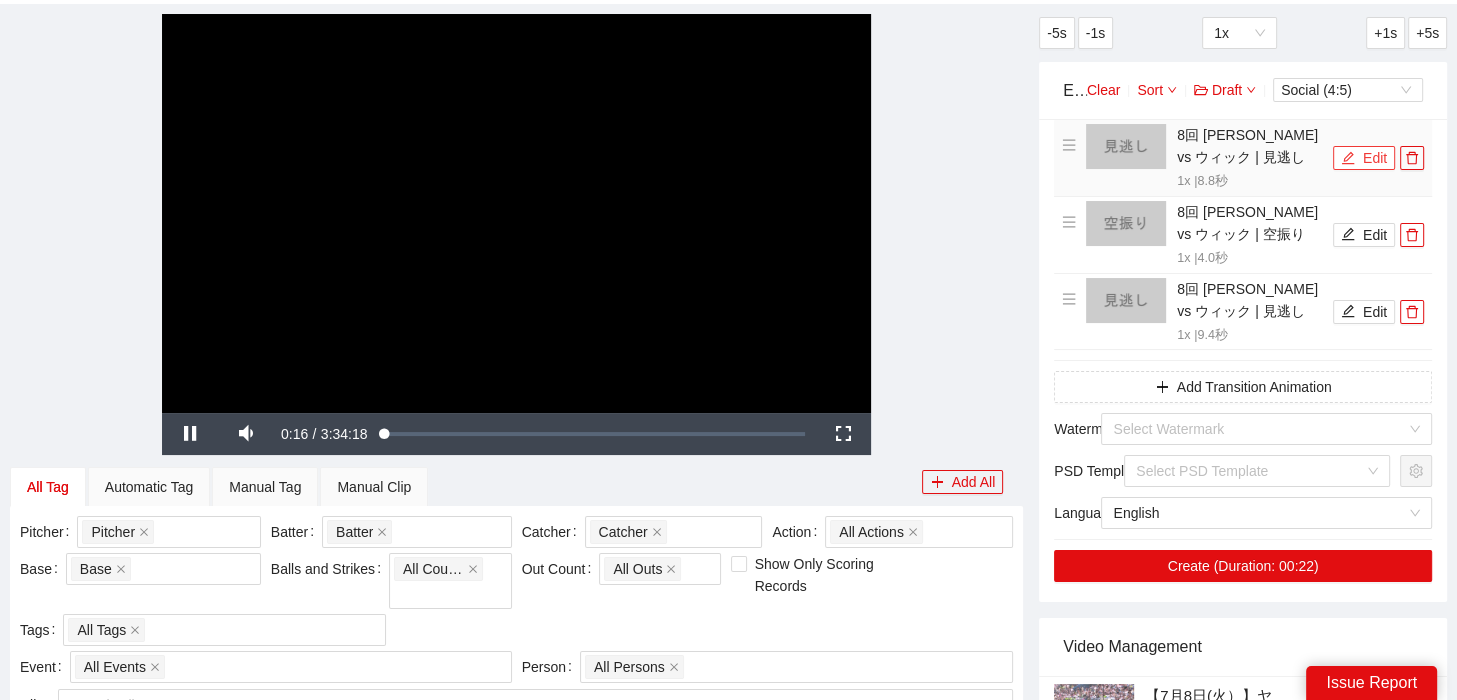 click on "Edit" at bounding box center [1364, 158] 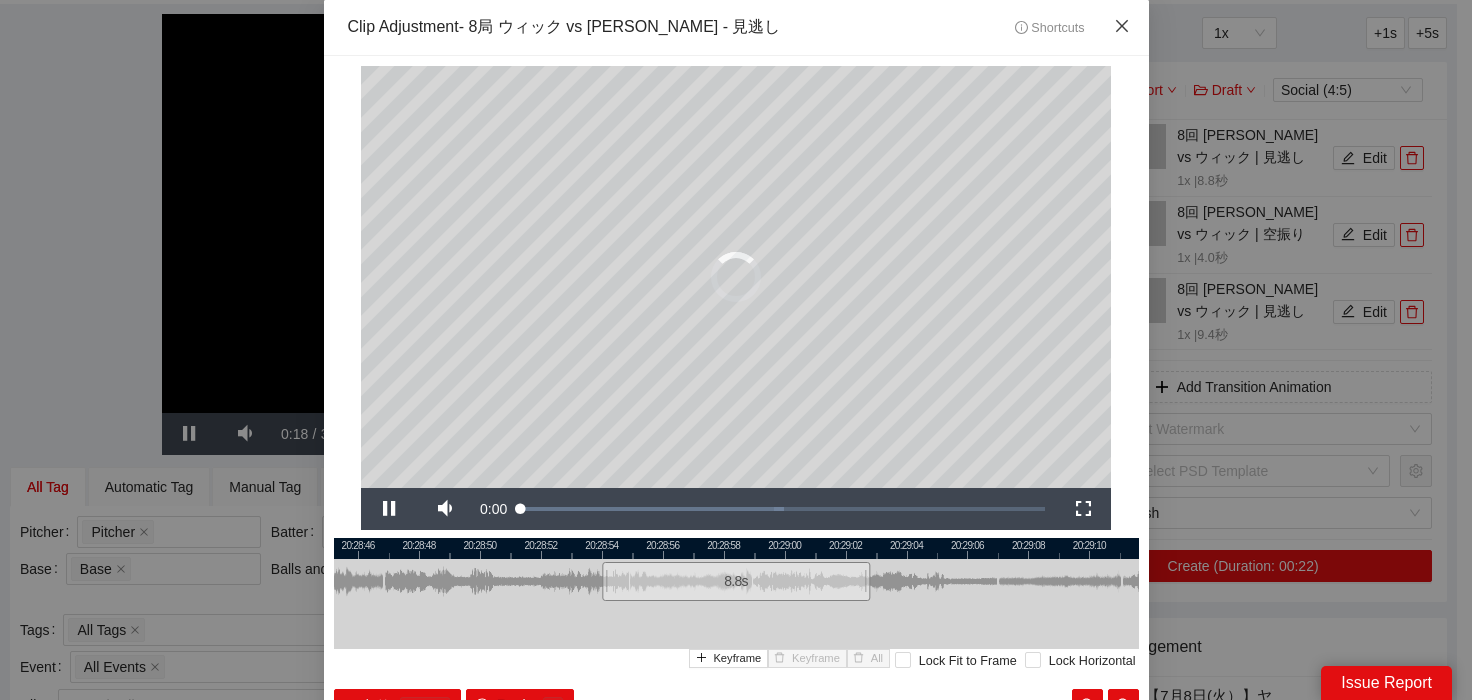 click on "**********" at bounding box center [736, 414] 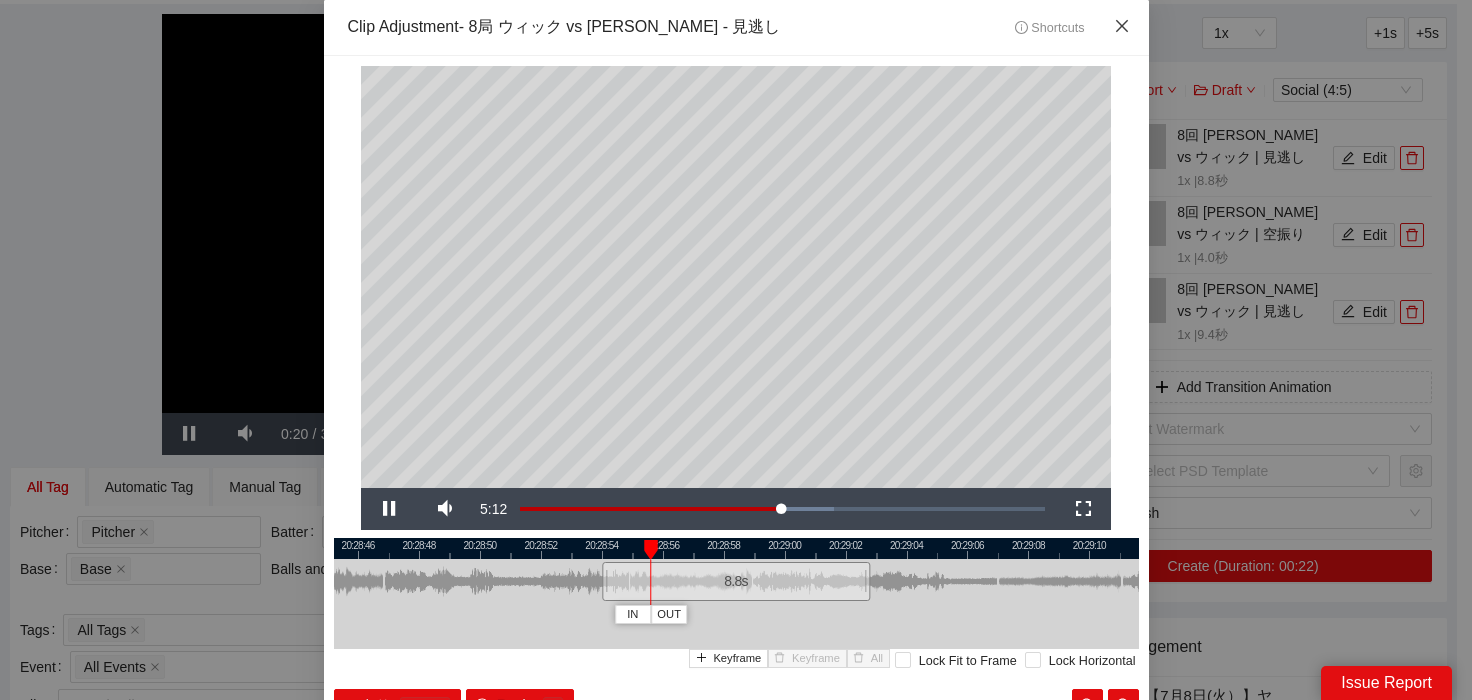 click 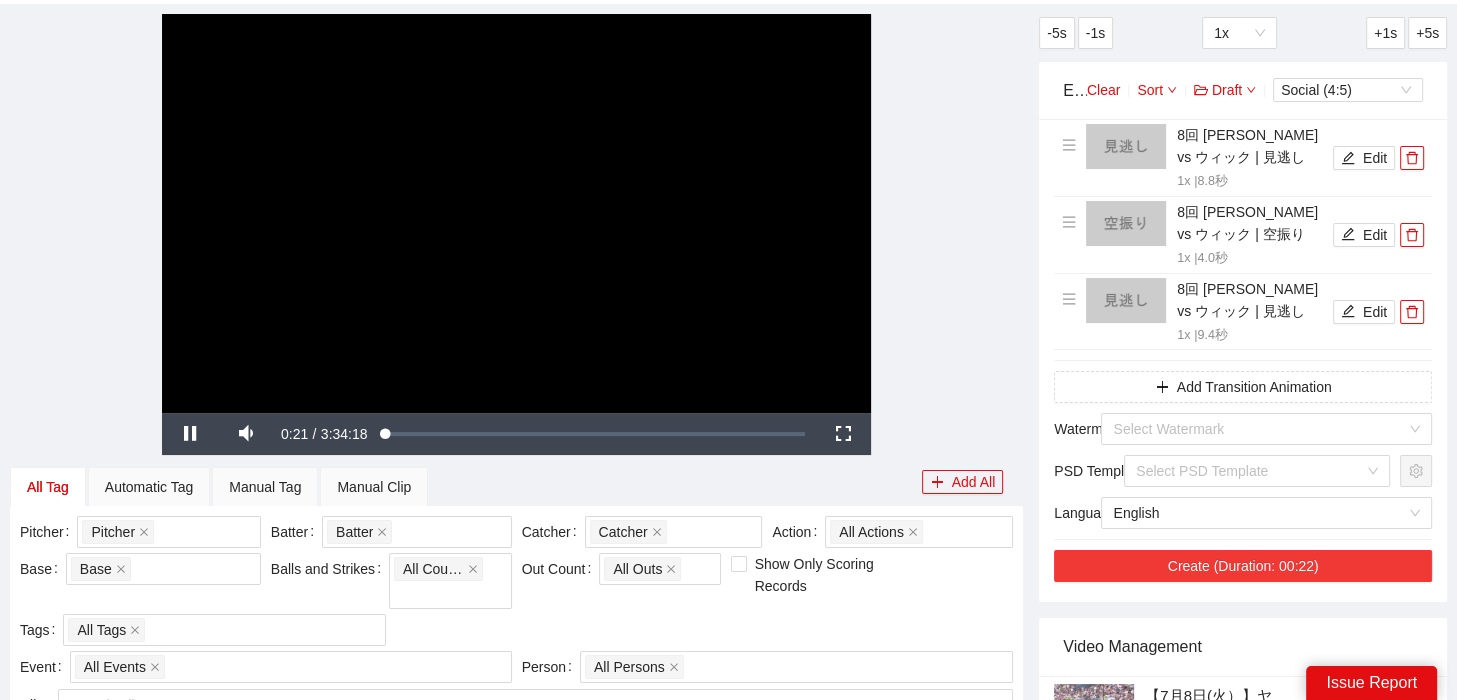 click on "Create (Duration: 00:22)" at bounding box center [1243, 566] 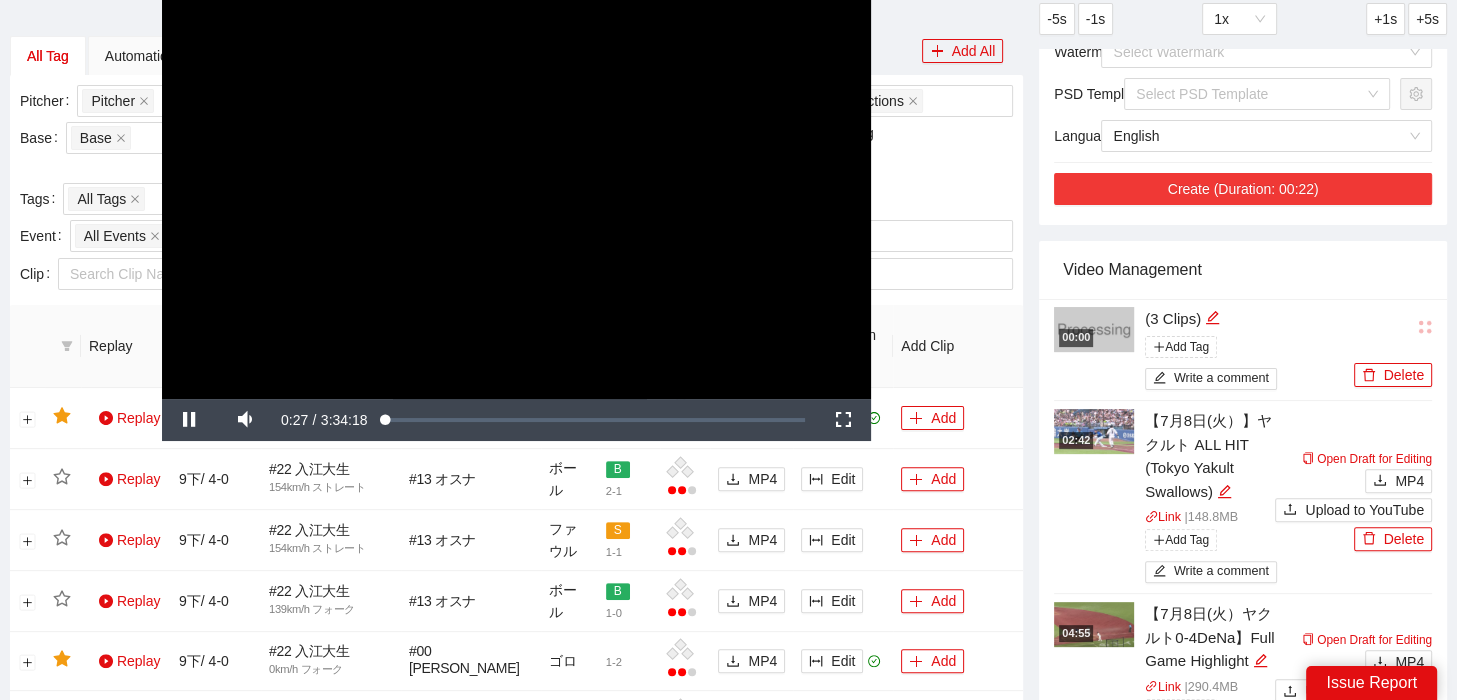 scroll, scrollTop: 500, scrollLeft: 0, axis: vertical 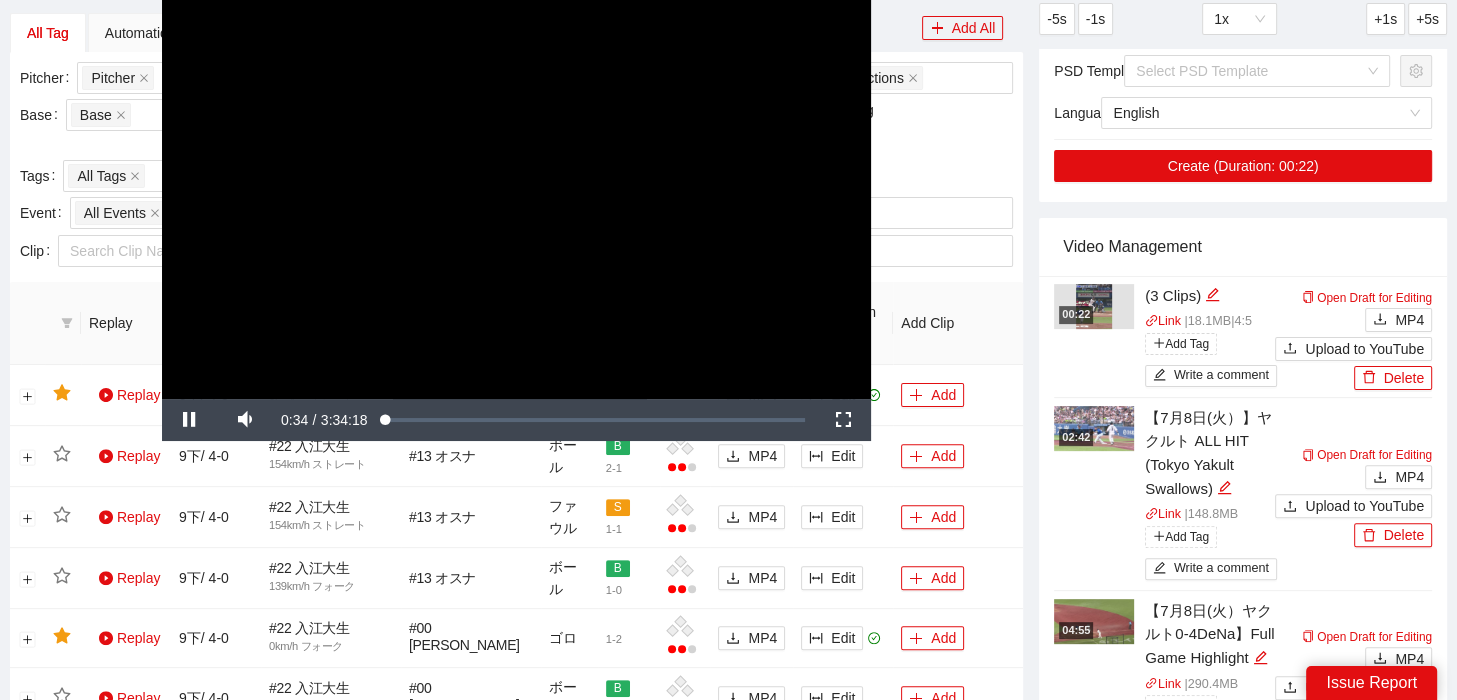 click at bounding box center [1094, 306] 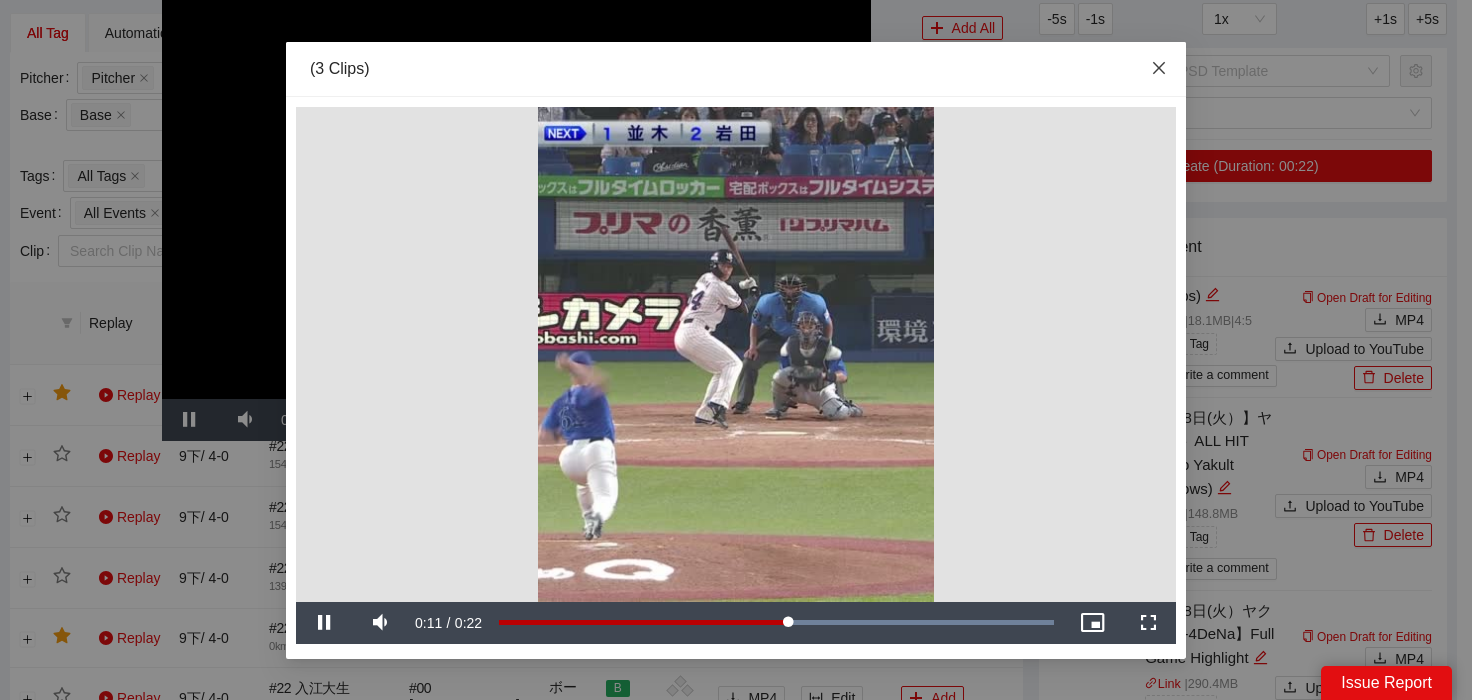 click 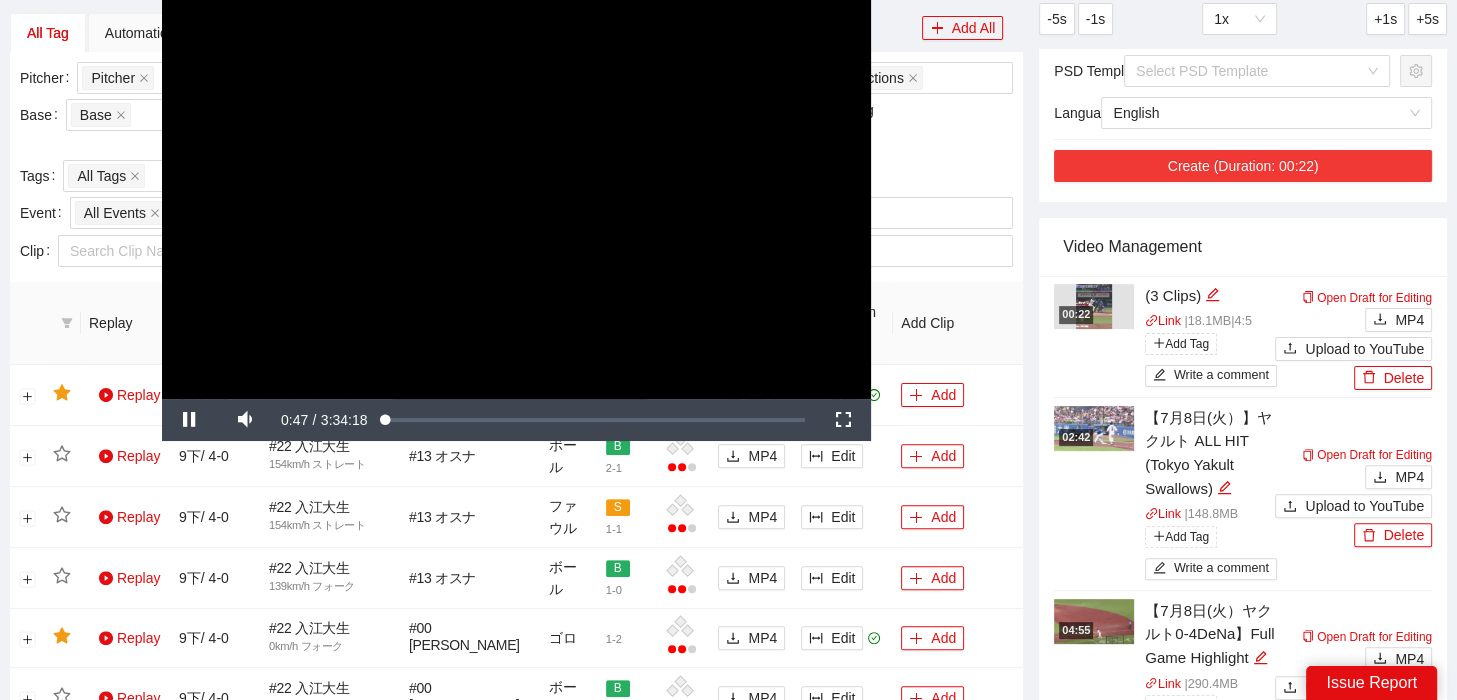 scroll, scrollTop: 0, scrollLeft: 0, axis: both 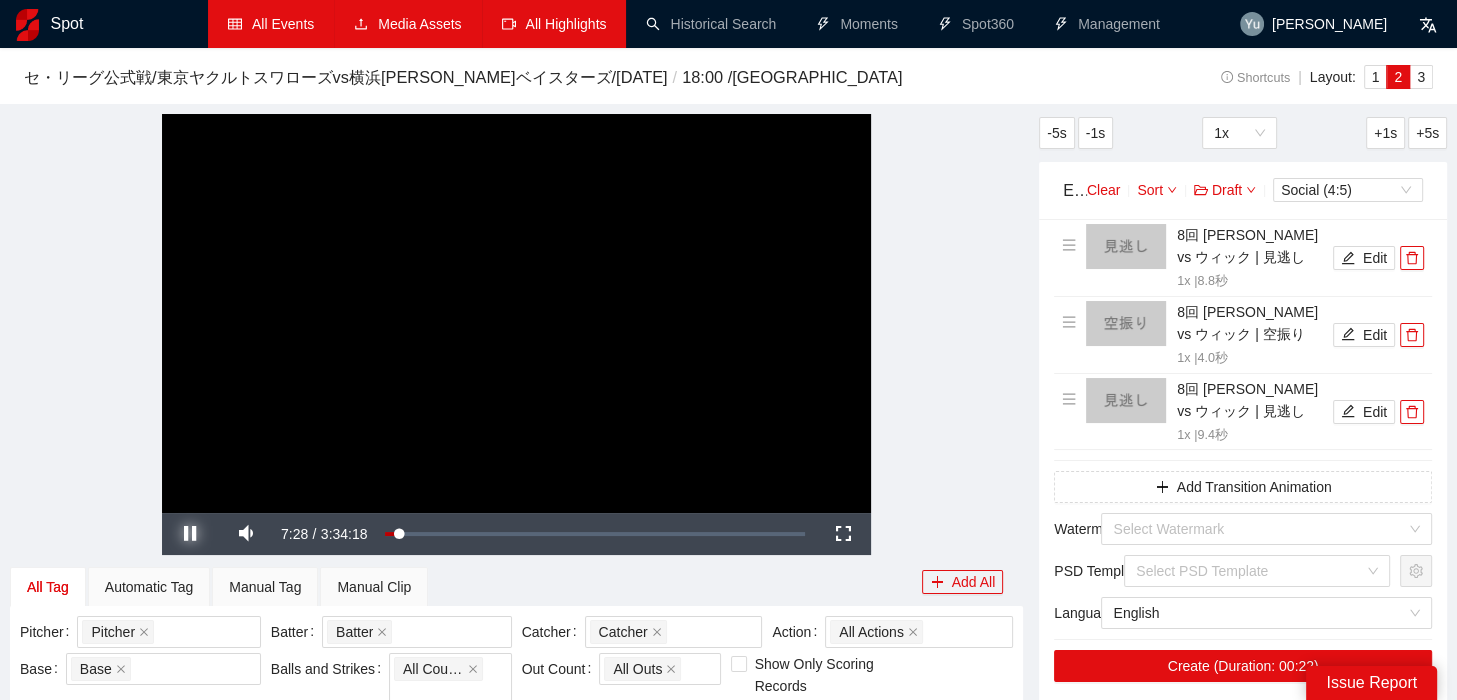 click at bounding box center [190, 534] 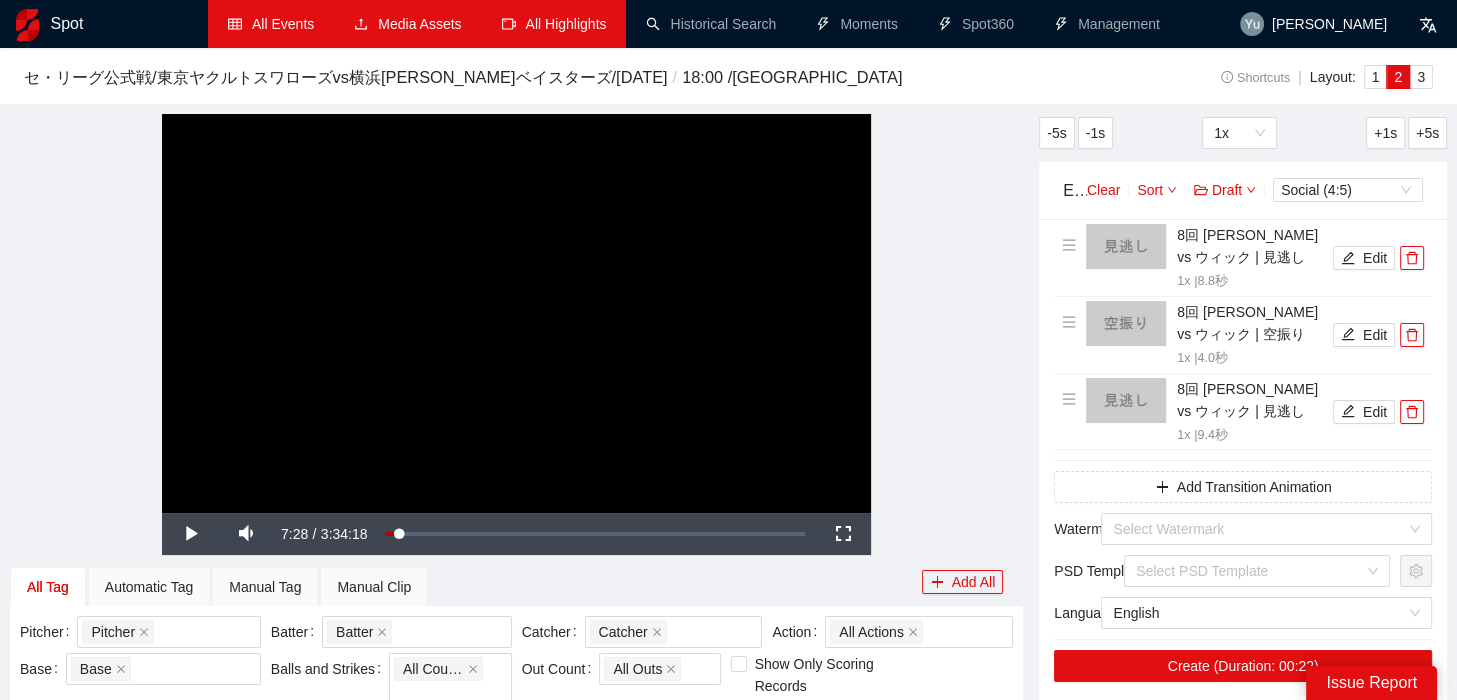click on "All Events" at bounding box center (271, 24) 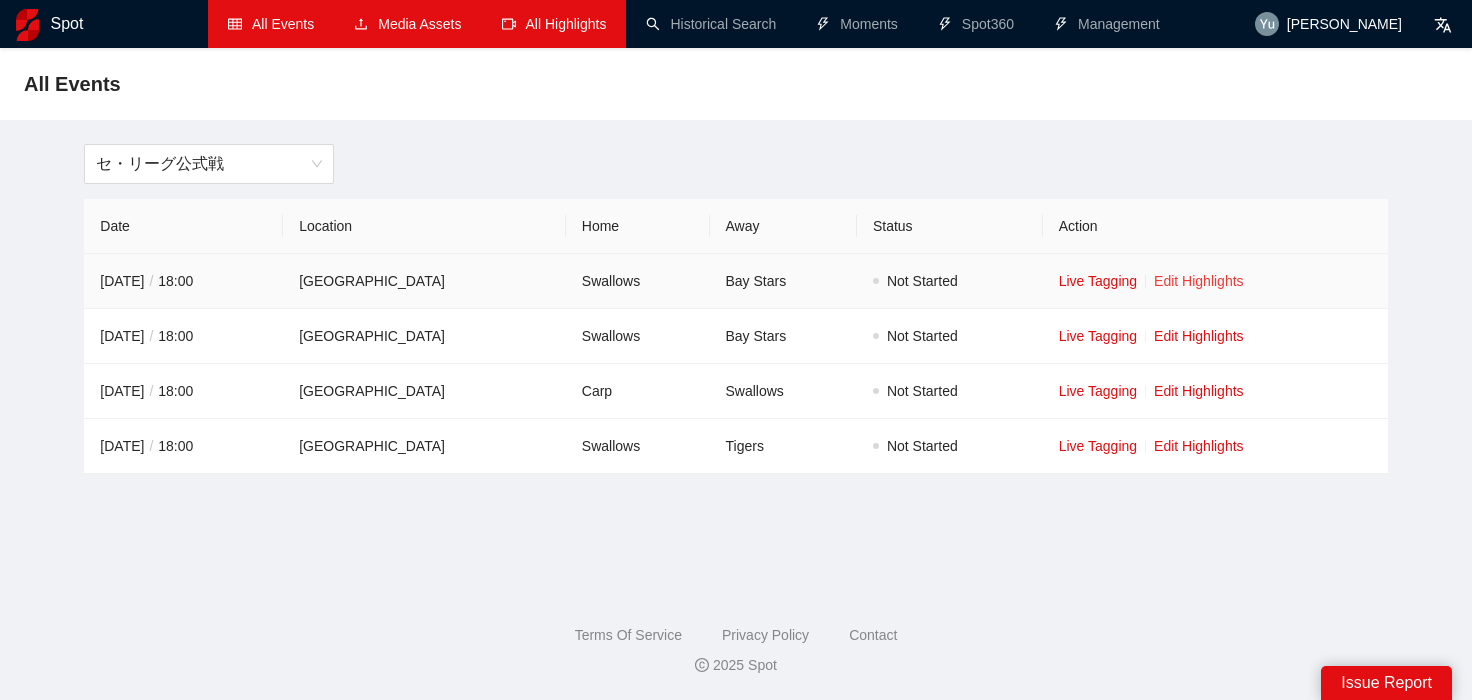 click on "Edit Highlights" at bounding box center (1199, 281) 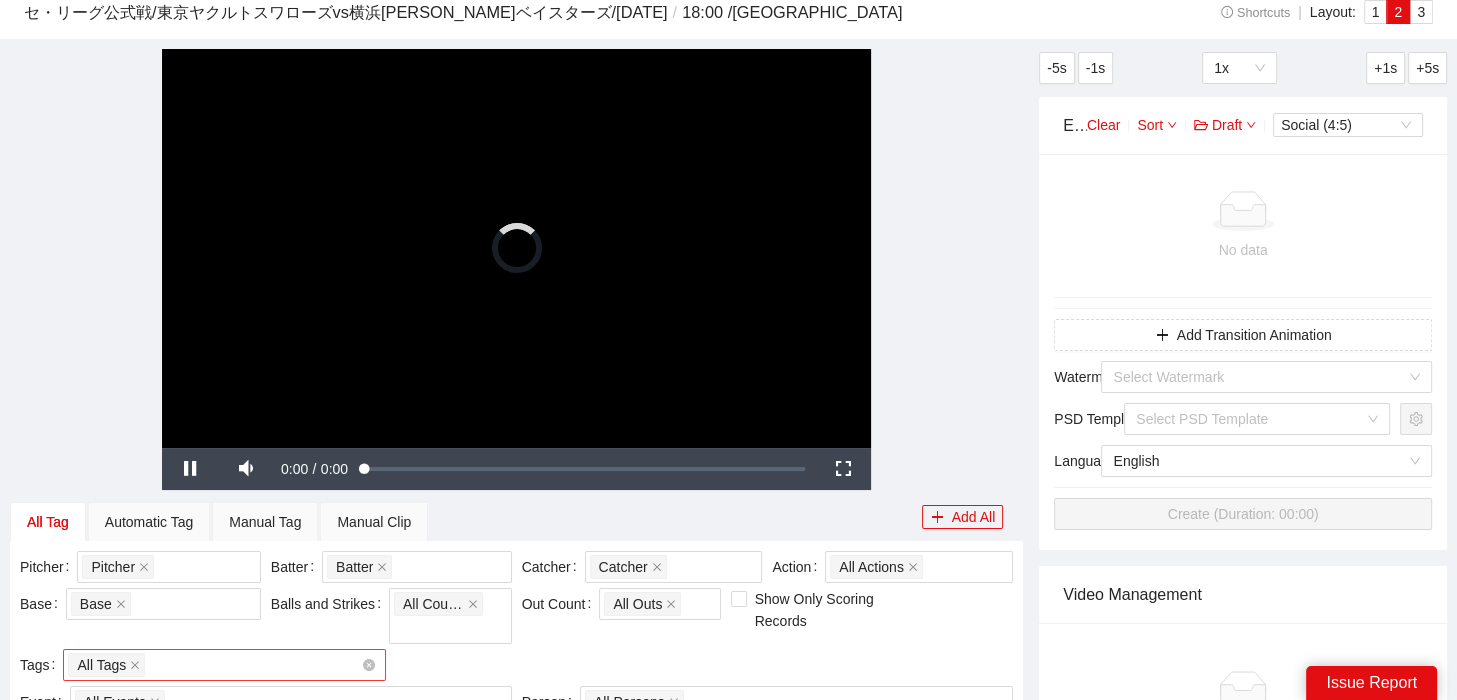 scroll, scrollTop: 100, scrollLeft: 0, axis: vertical 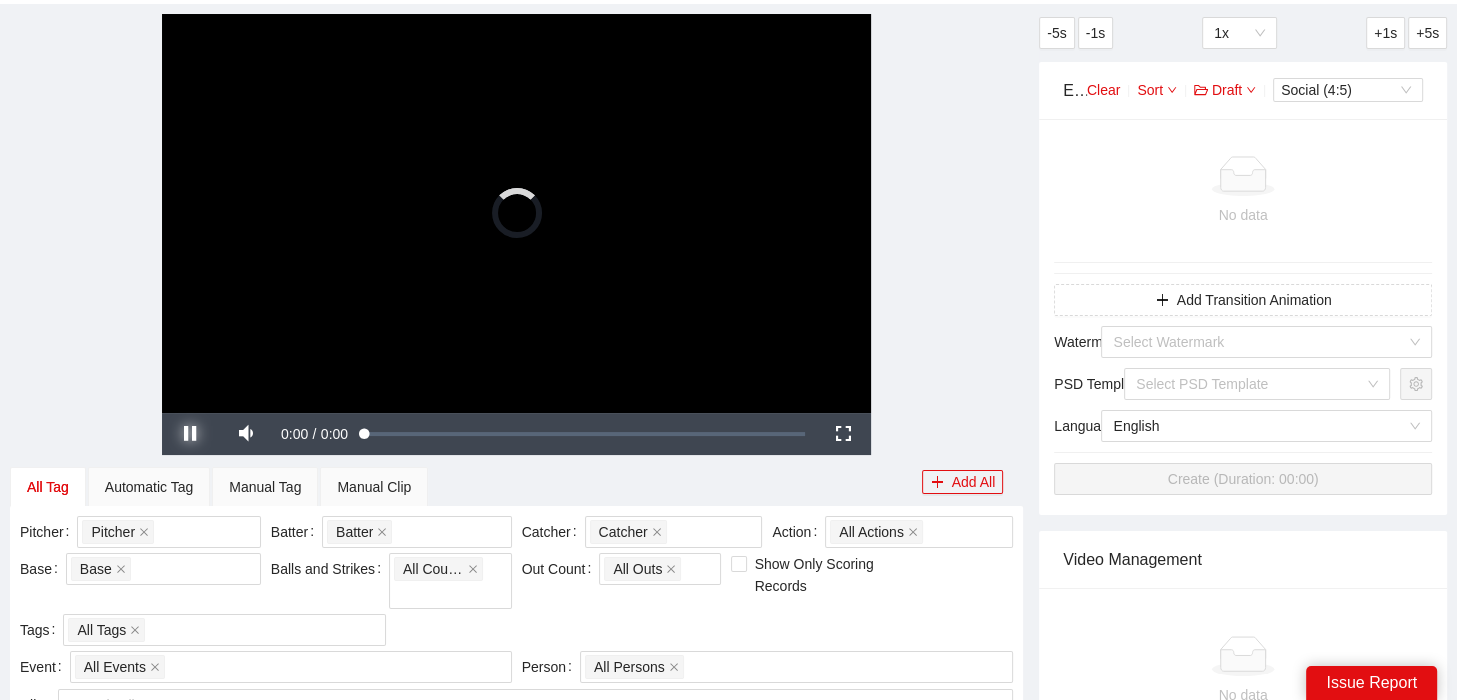 click at bounding box center (190, 434) 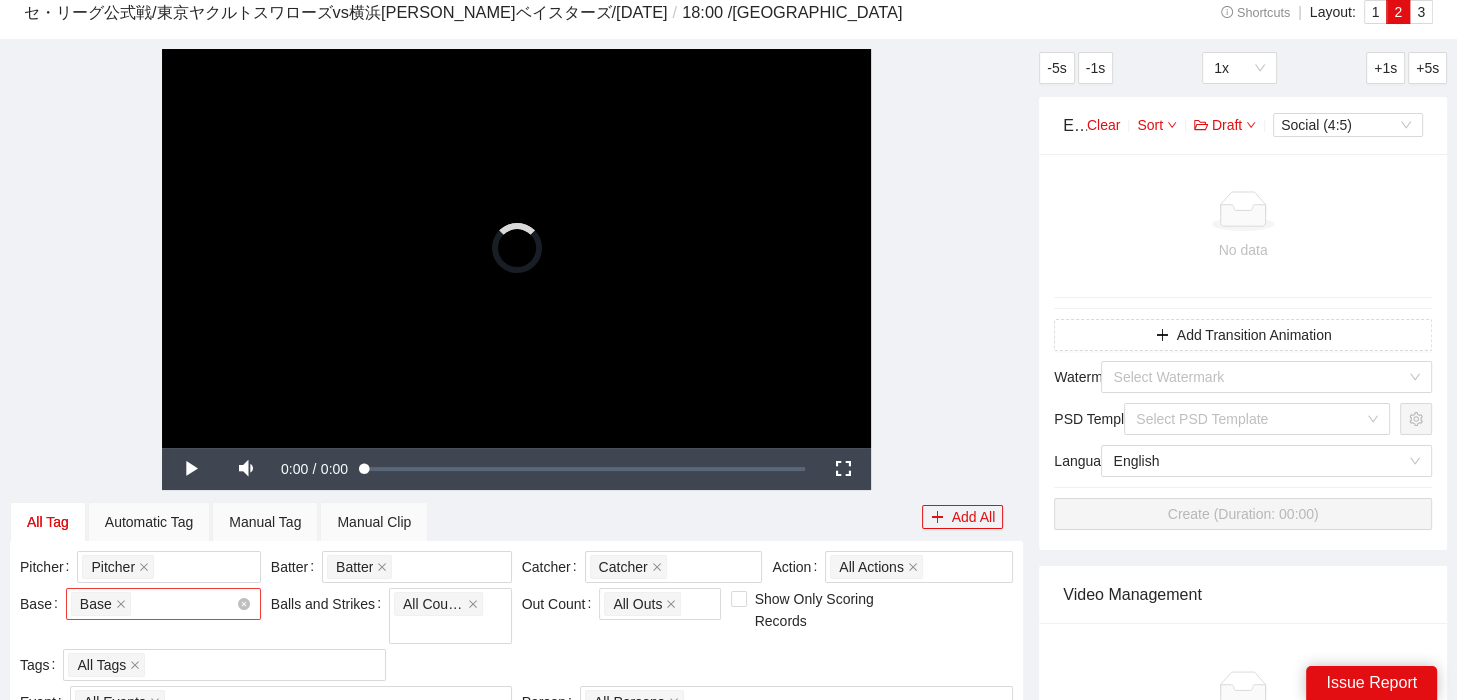 scroll, scrollTop: 100, scrollLeft: 0, axis: vertical 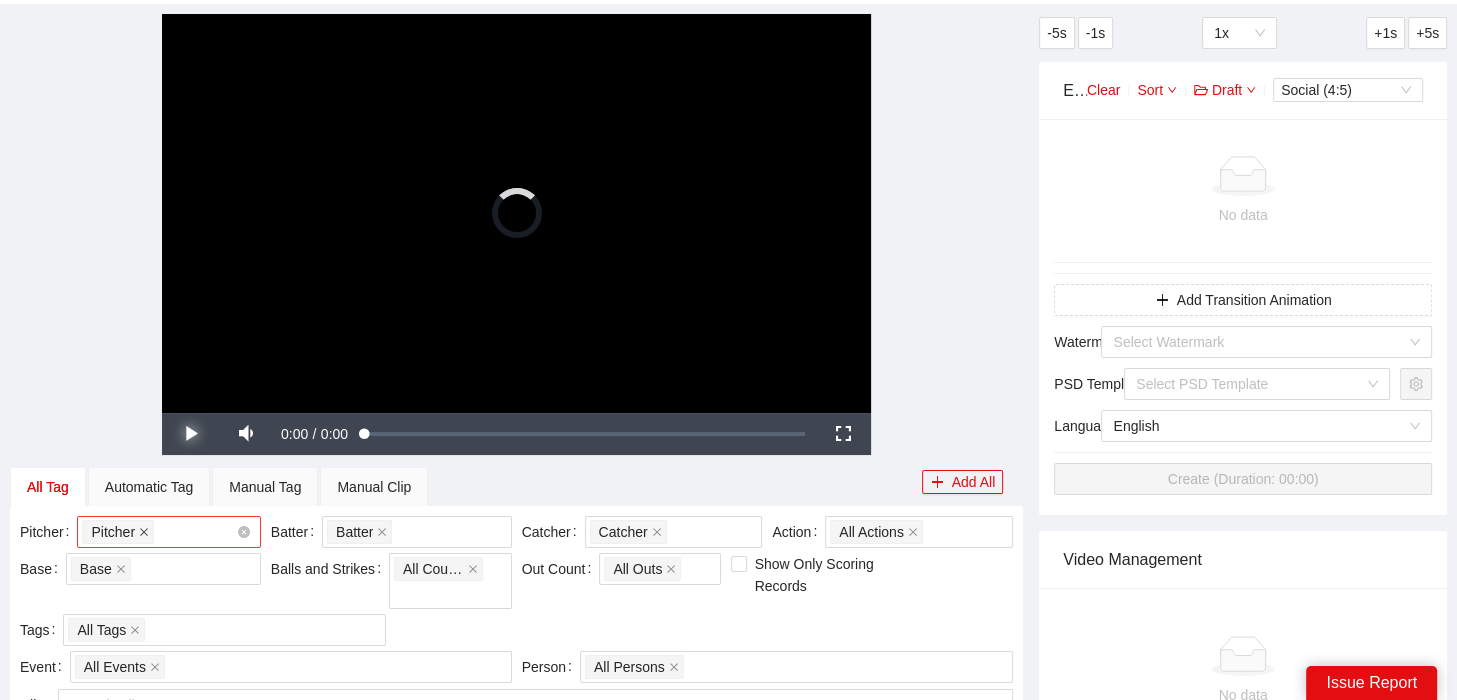 click 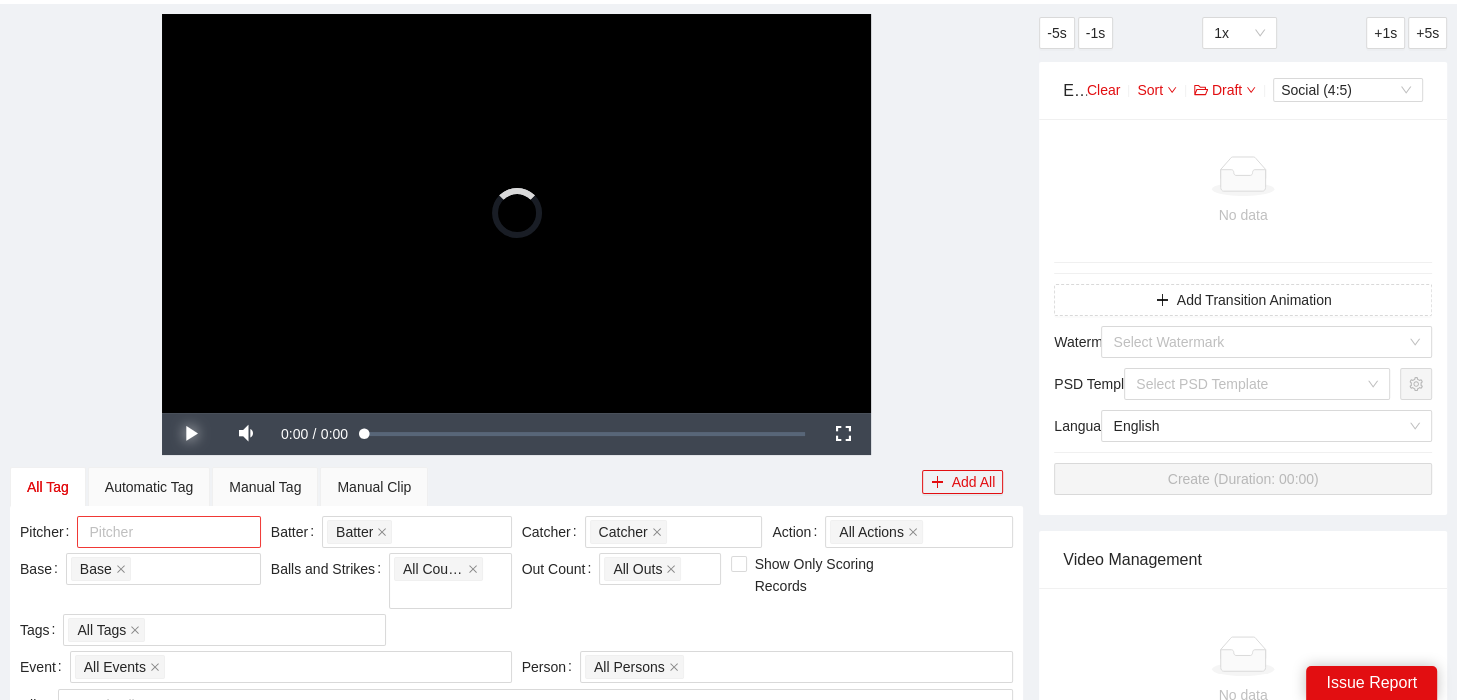 click at bounding box center (158, 532) 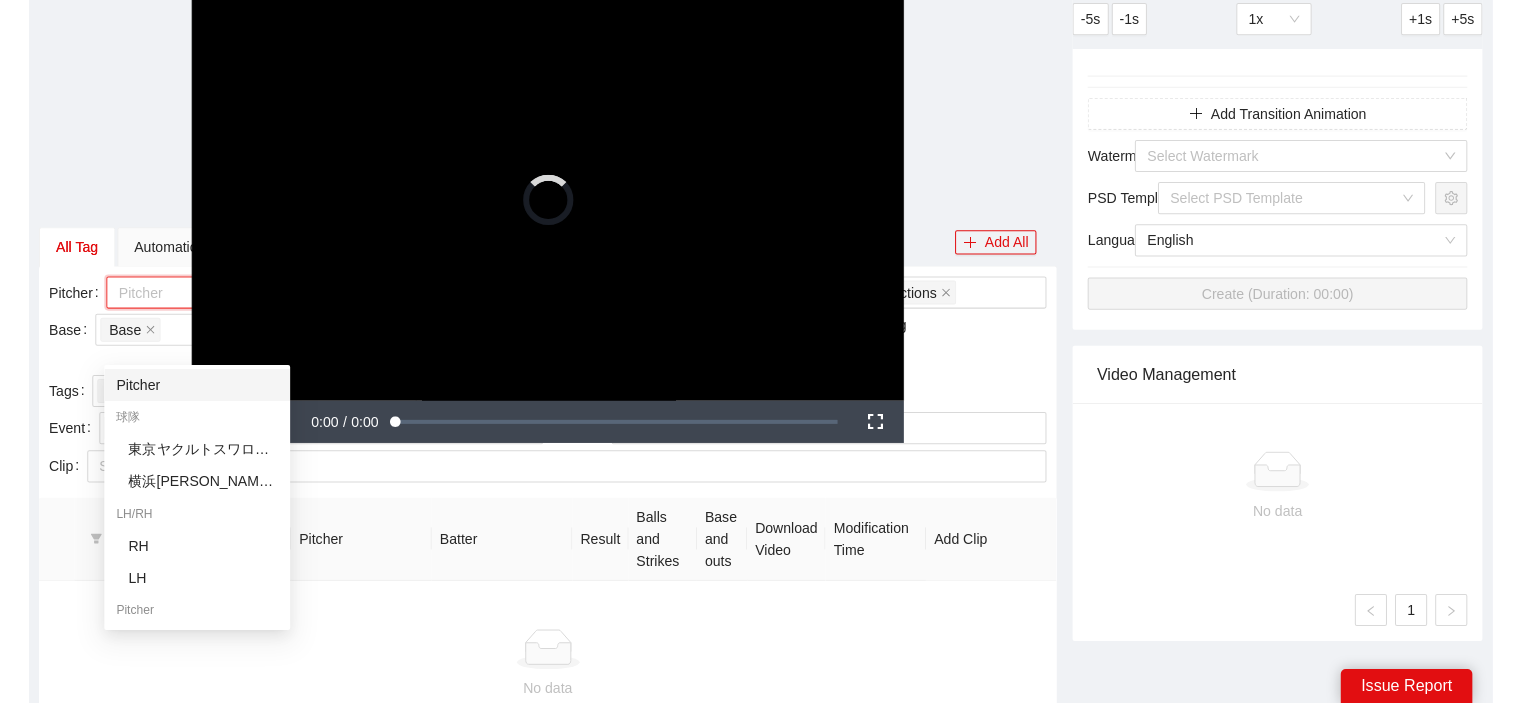 scroll, scrollTop: 300, scrollLeft: 0, axis: vertical 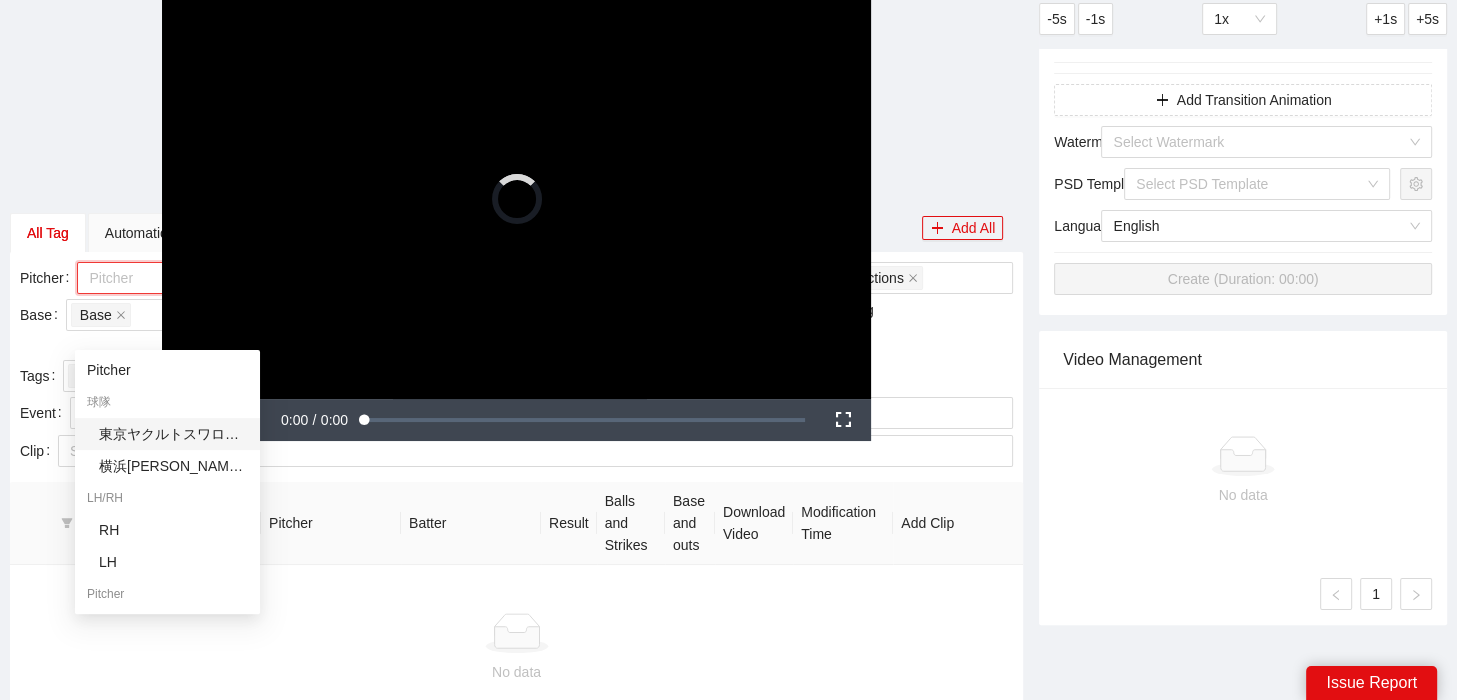click on "東京ヤクルトスワローズ" at bounding box center (173, 434) 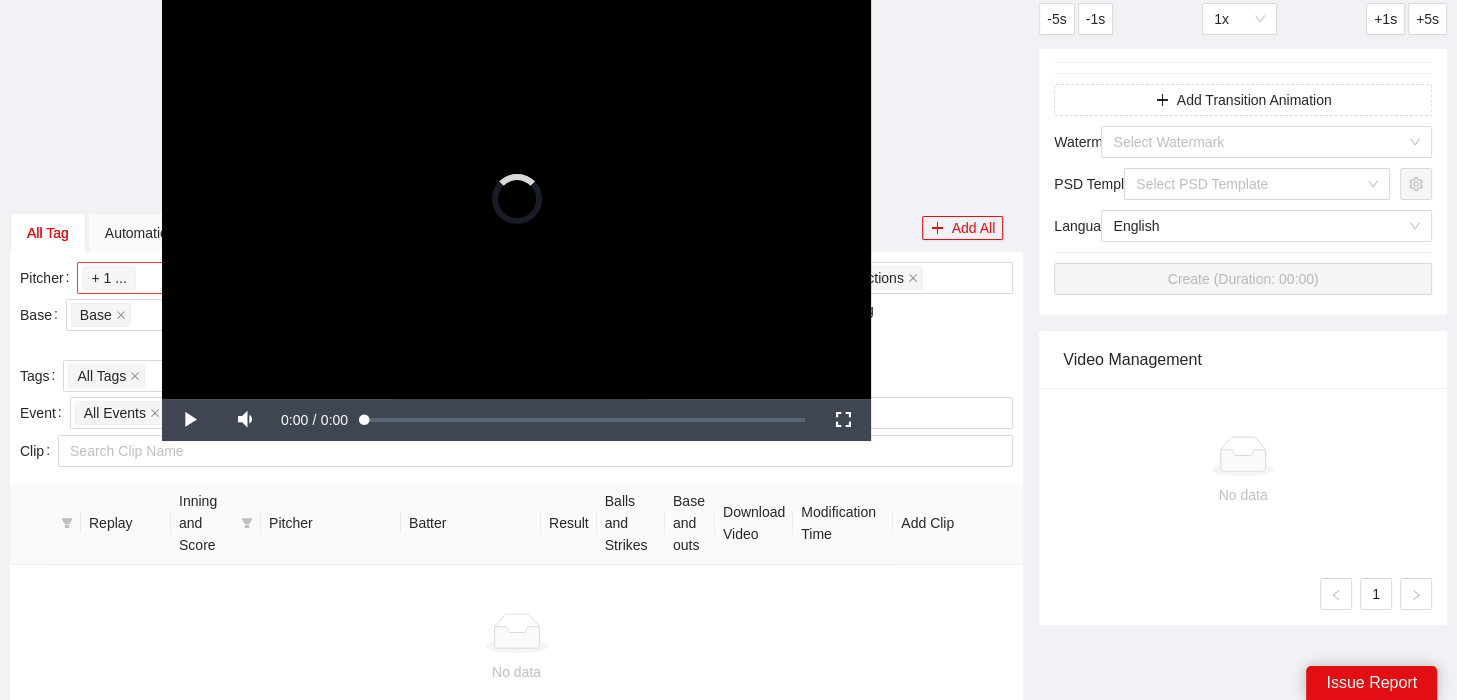 click on "**********" at bounding box center [516, 199] 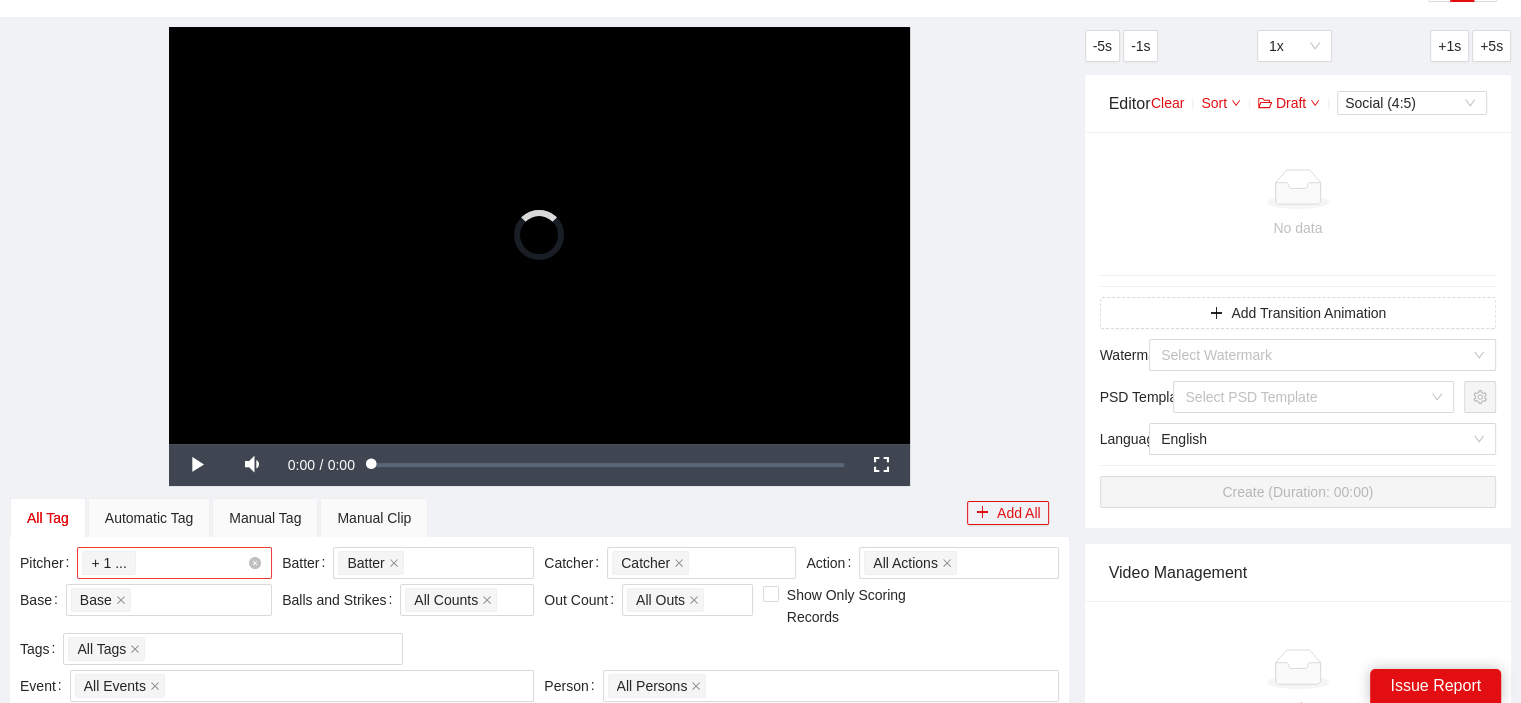scroll, scrollTop: 0, scrollLeft: 0, axis: both 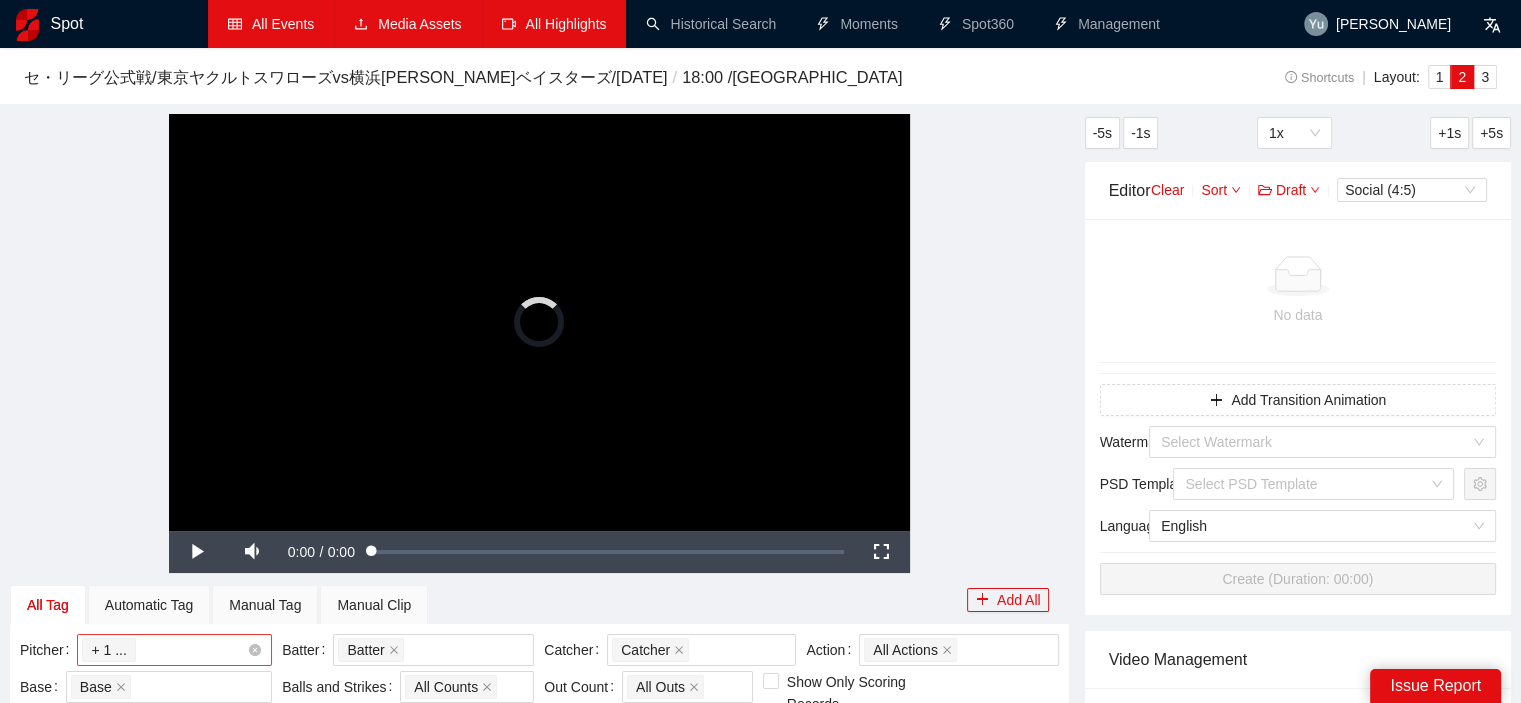 click on "All Events" at bounding box center [271, 24] 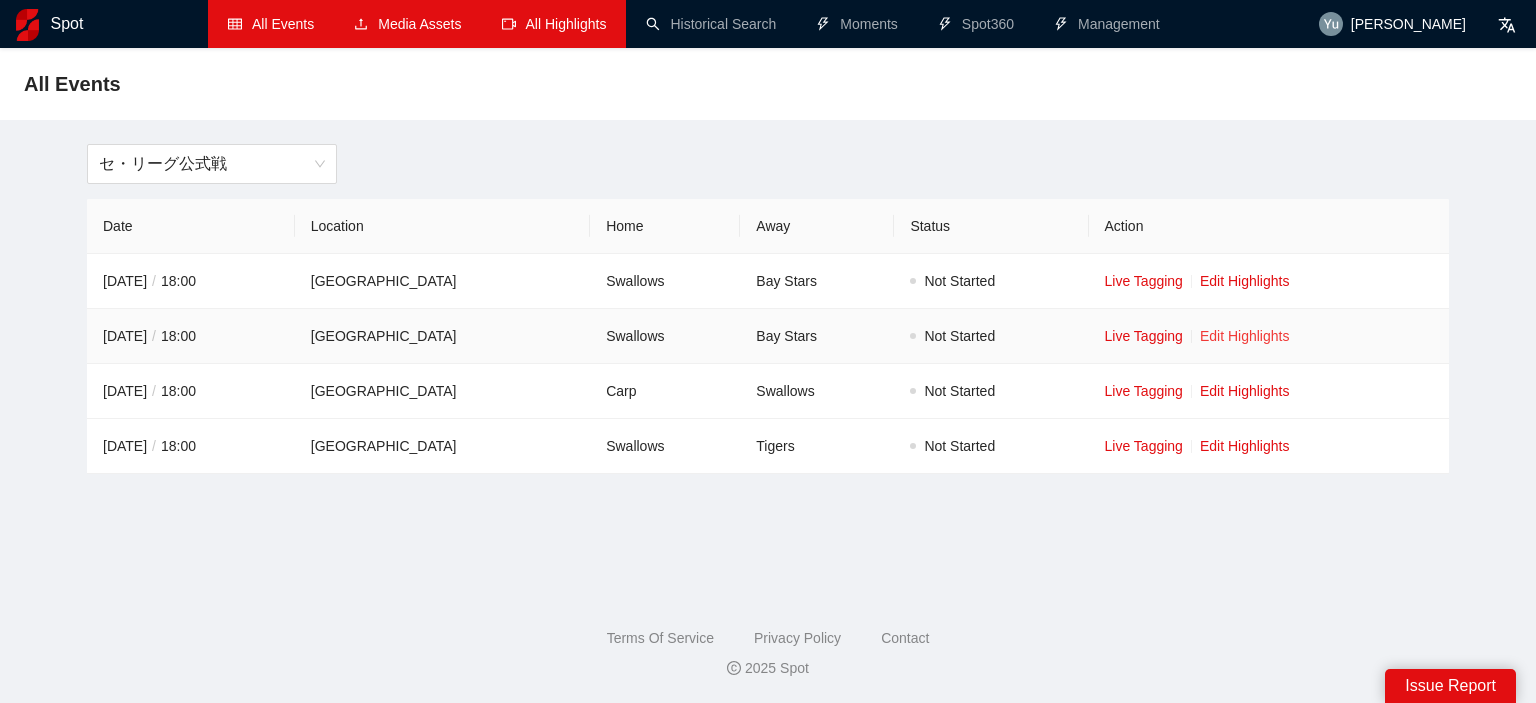 click on "Edit Highlights" at bounding box center (1245, 336) 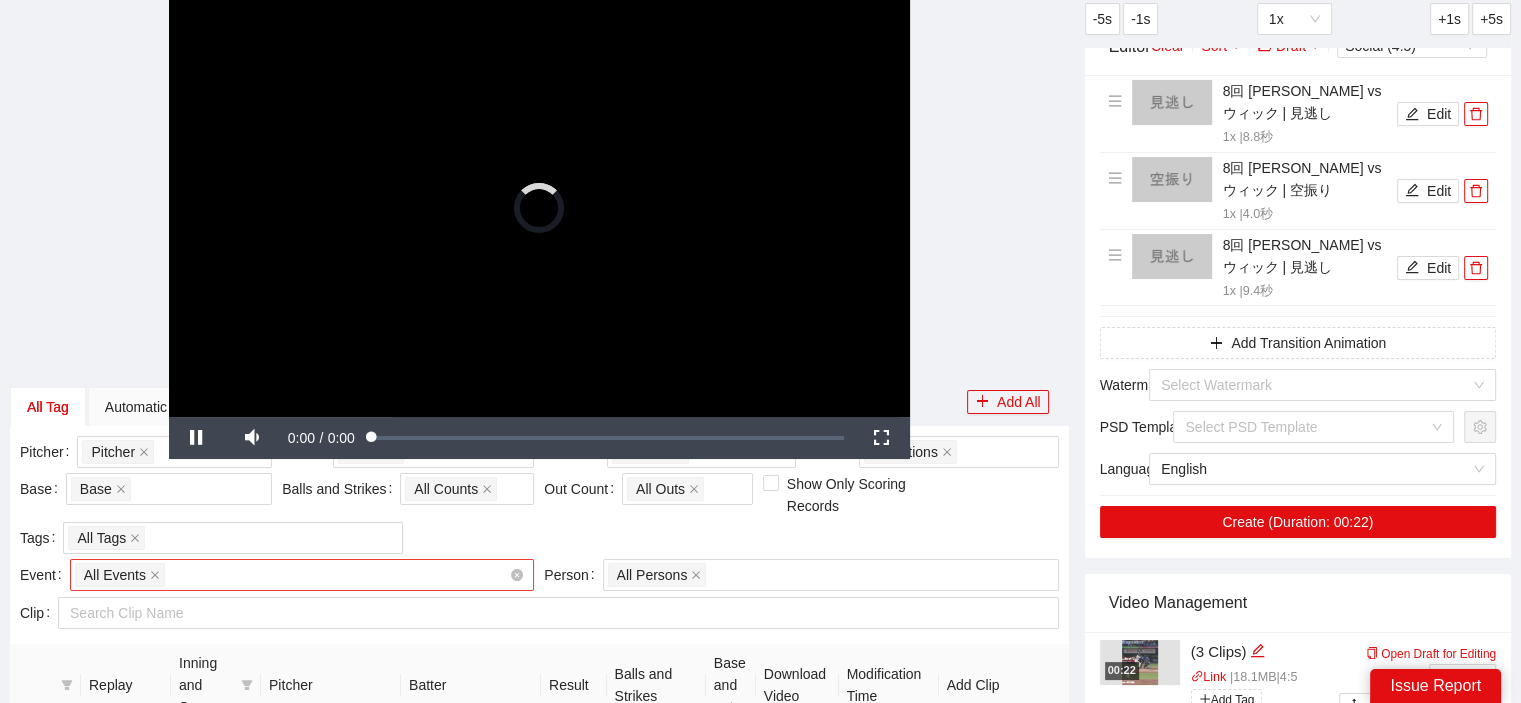 scroll, scrollTop: 200, scrollLeft: 0, axis: vertical 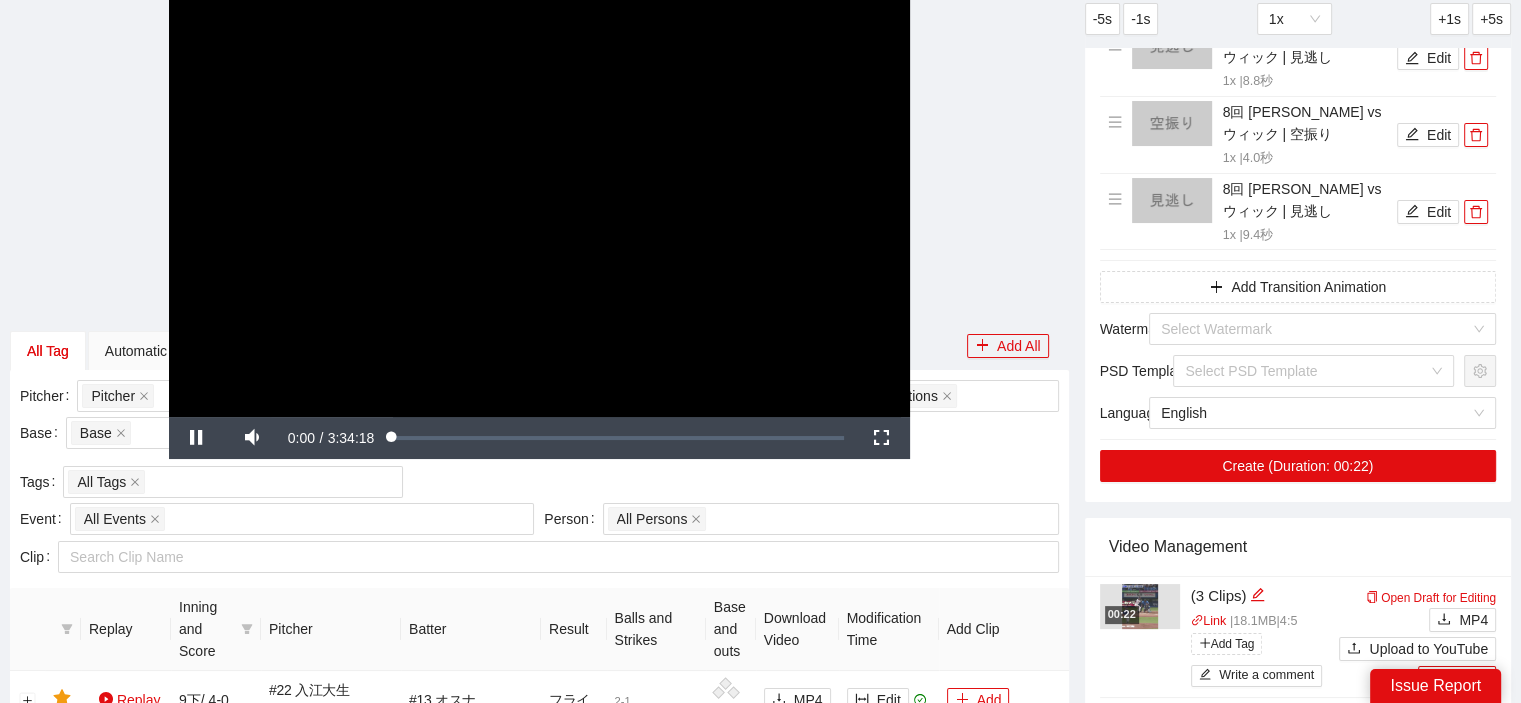 click on "**********" at bounding box center [539, 208] 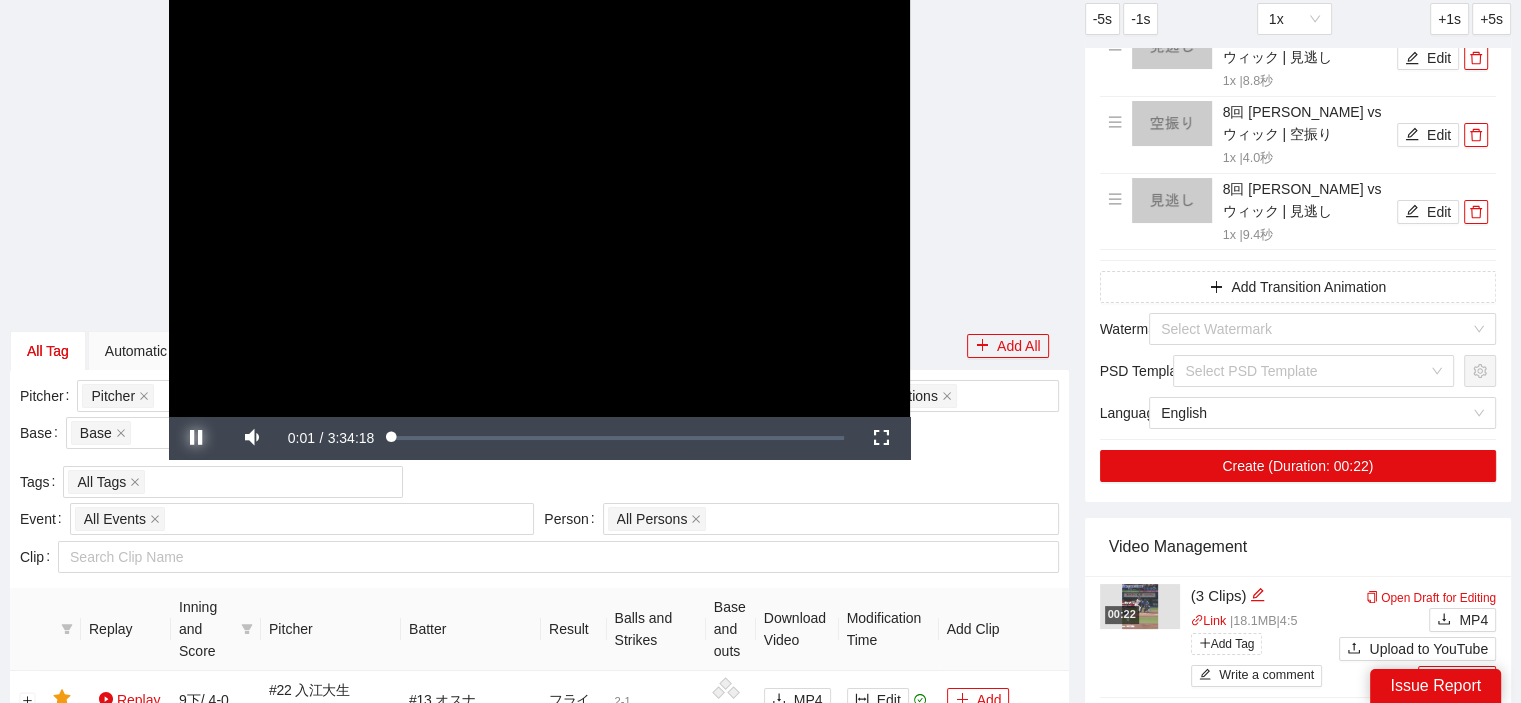 click at bounding box center [197, 438] 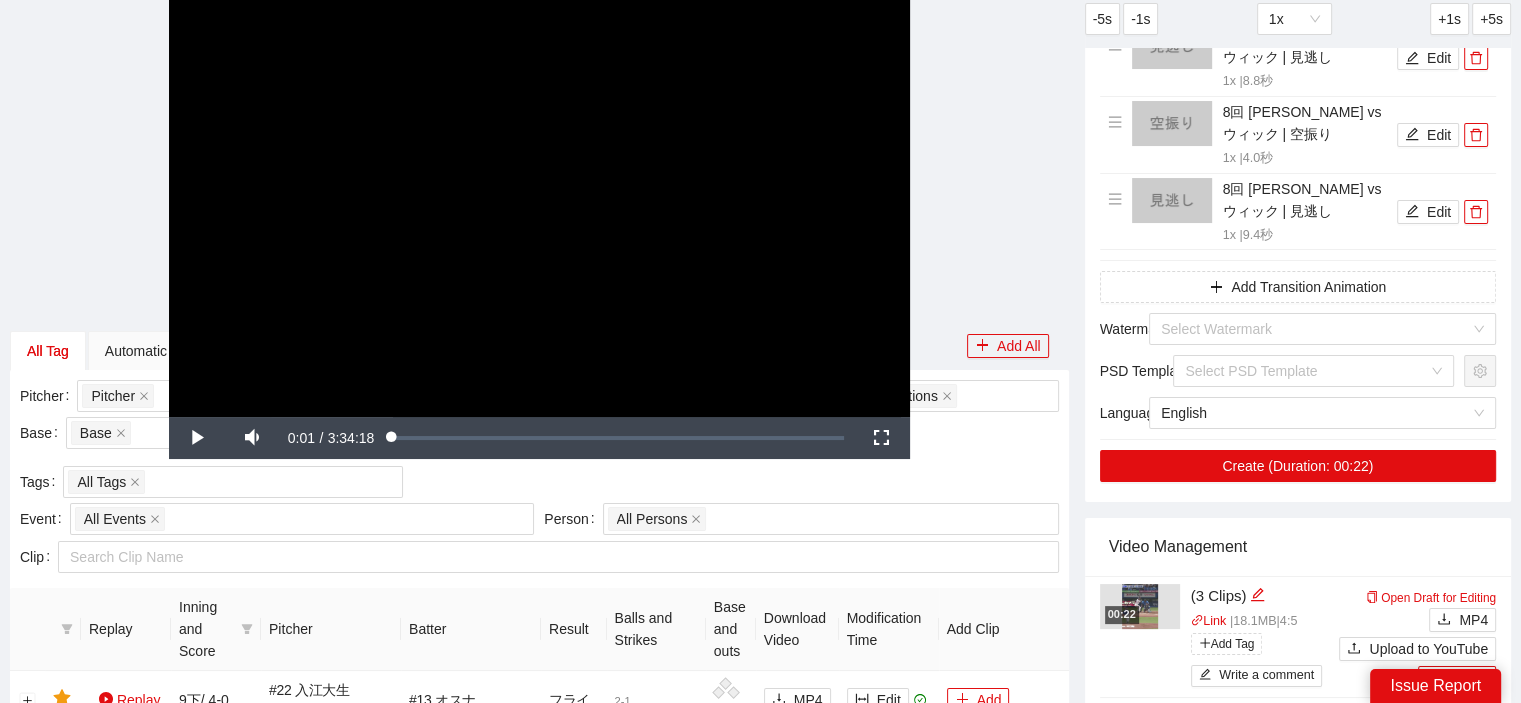 click on "**********" at bounding box center (539, 208) 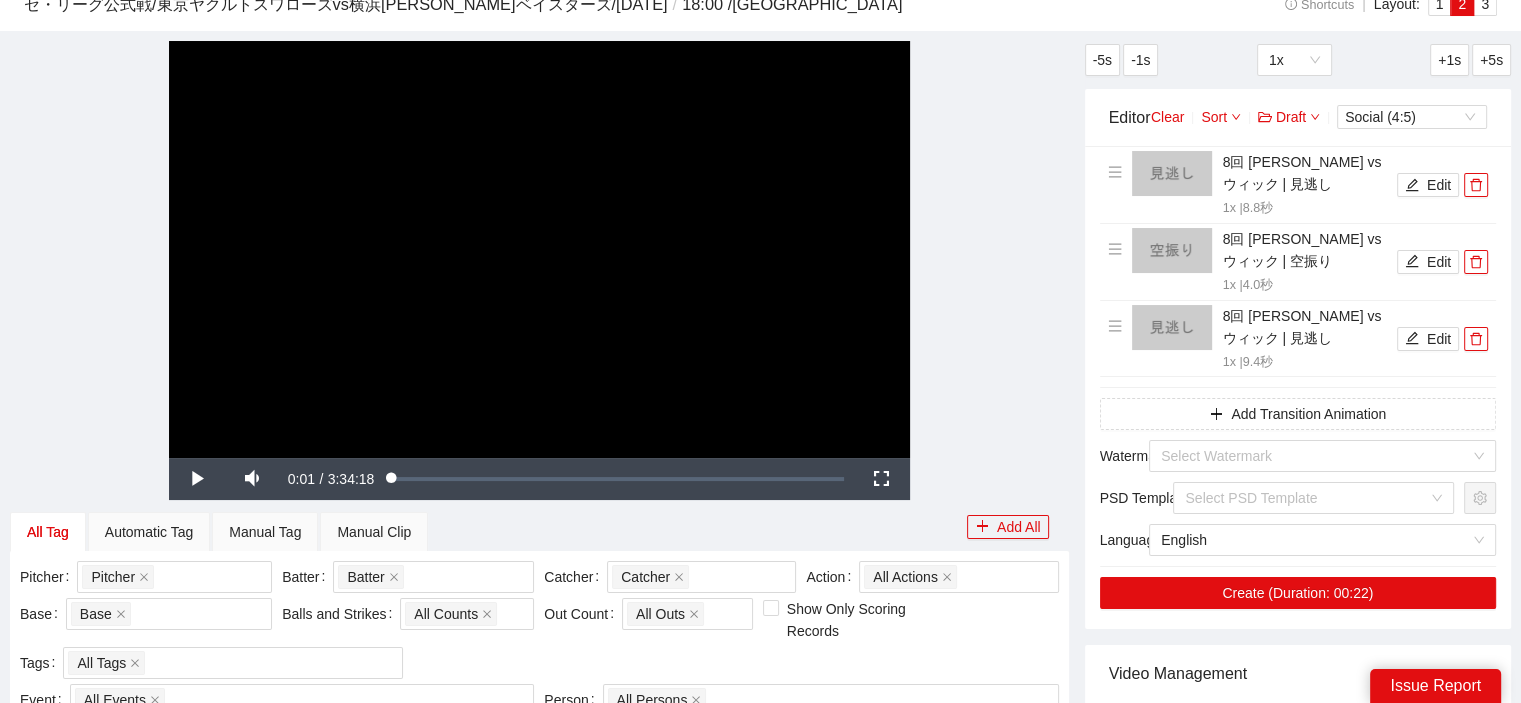 scroll, scrollTop: 0, scrollLeft: 0, axis: both 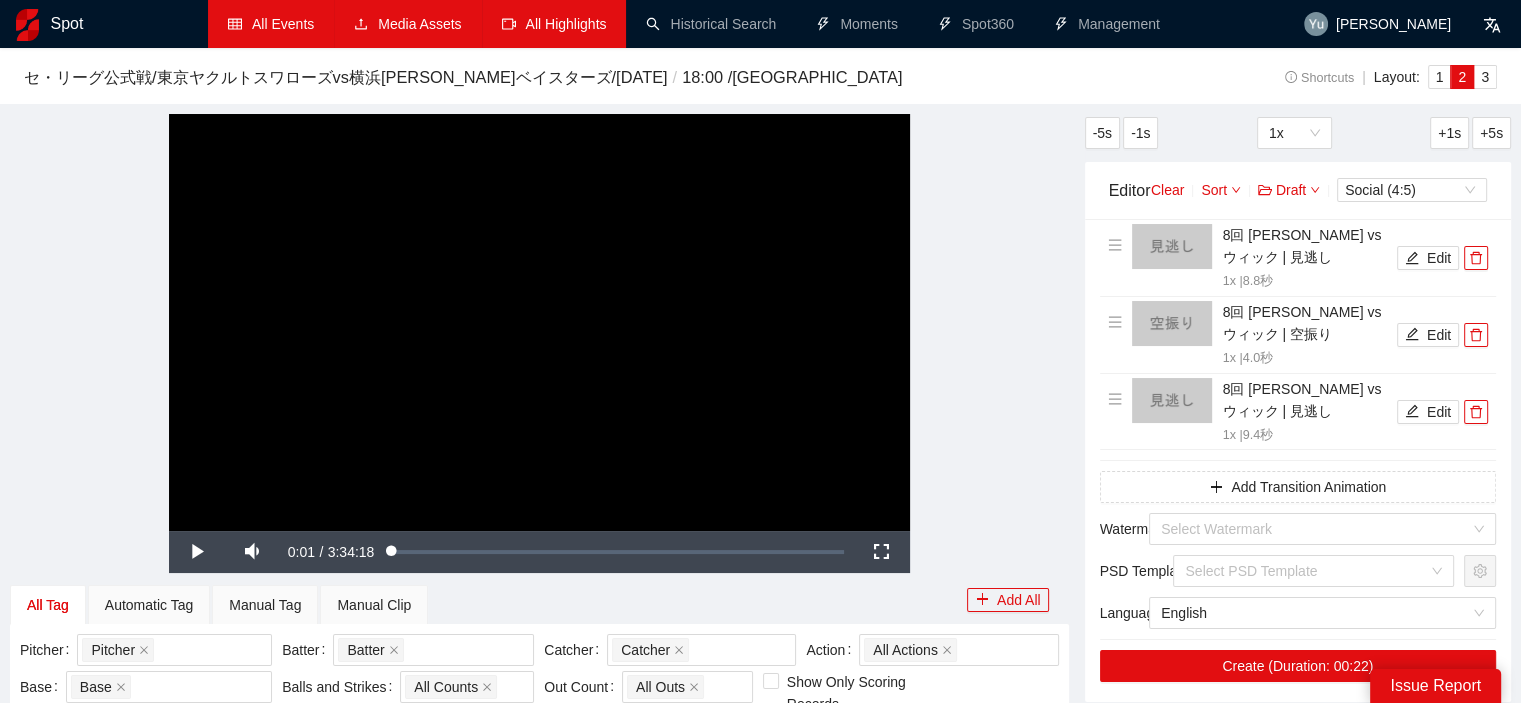 click on "All Highlights" at bounding box center [554, 24] 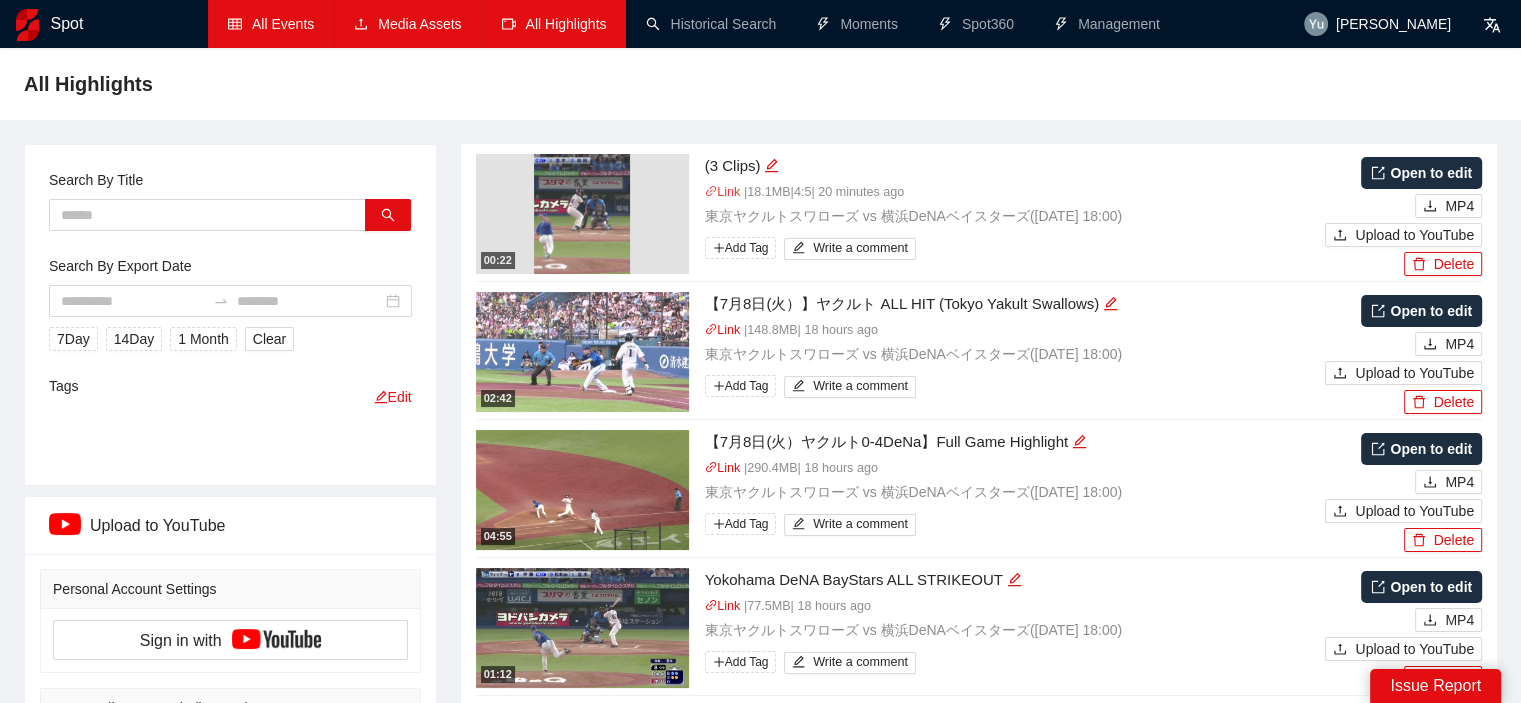 click on "Link" at bounding box center [723, 192] 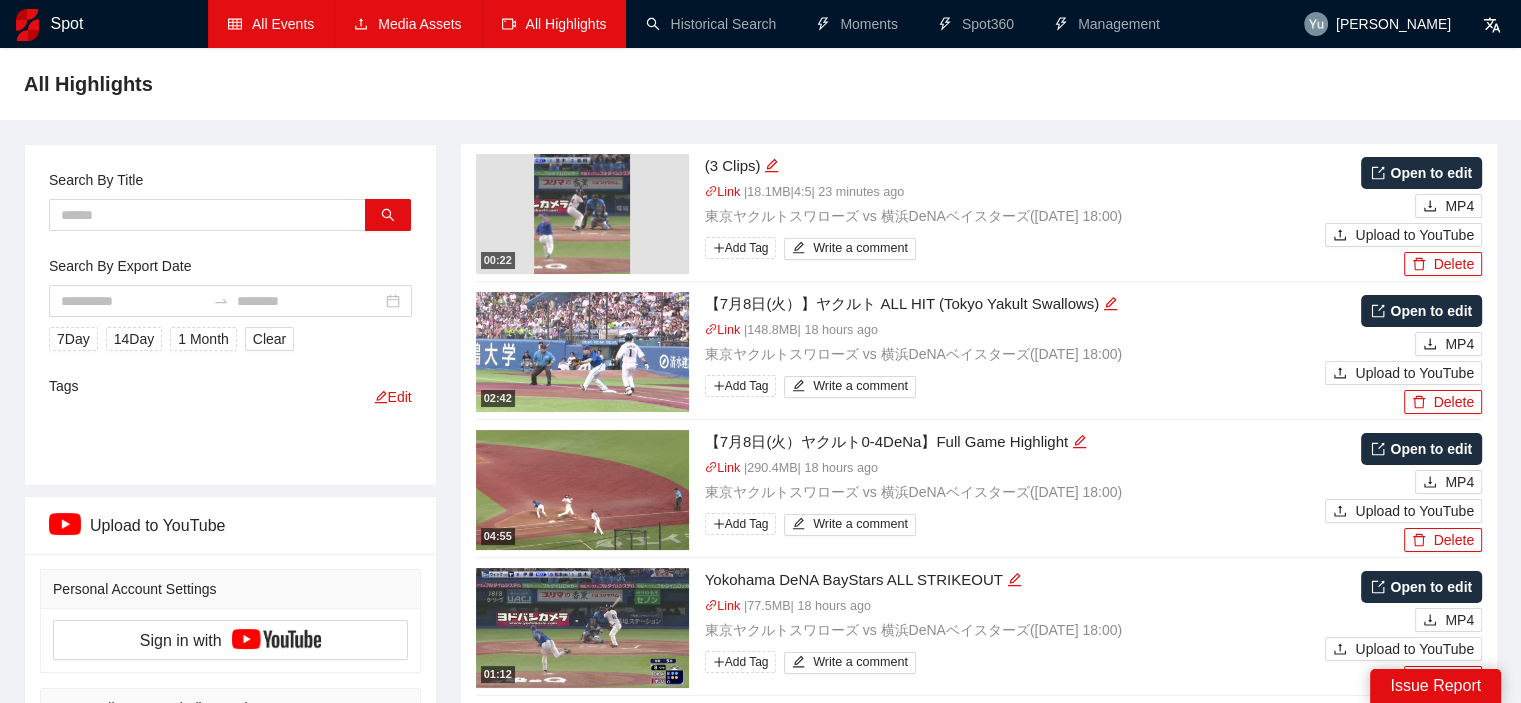 drag, startPoint x: 213, startPoint y: 448, endPoint x: 197, endPoint y: 451, distance: 16.27882 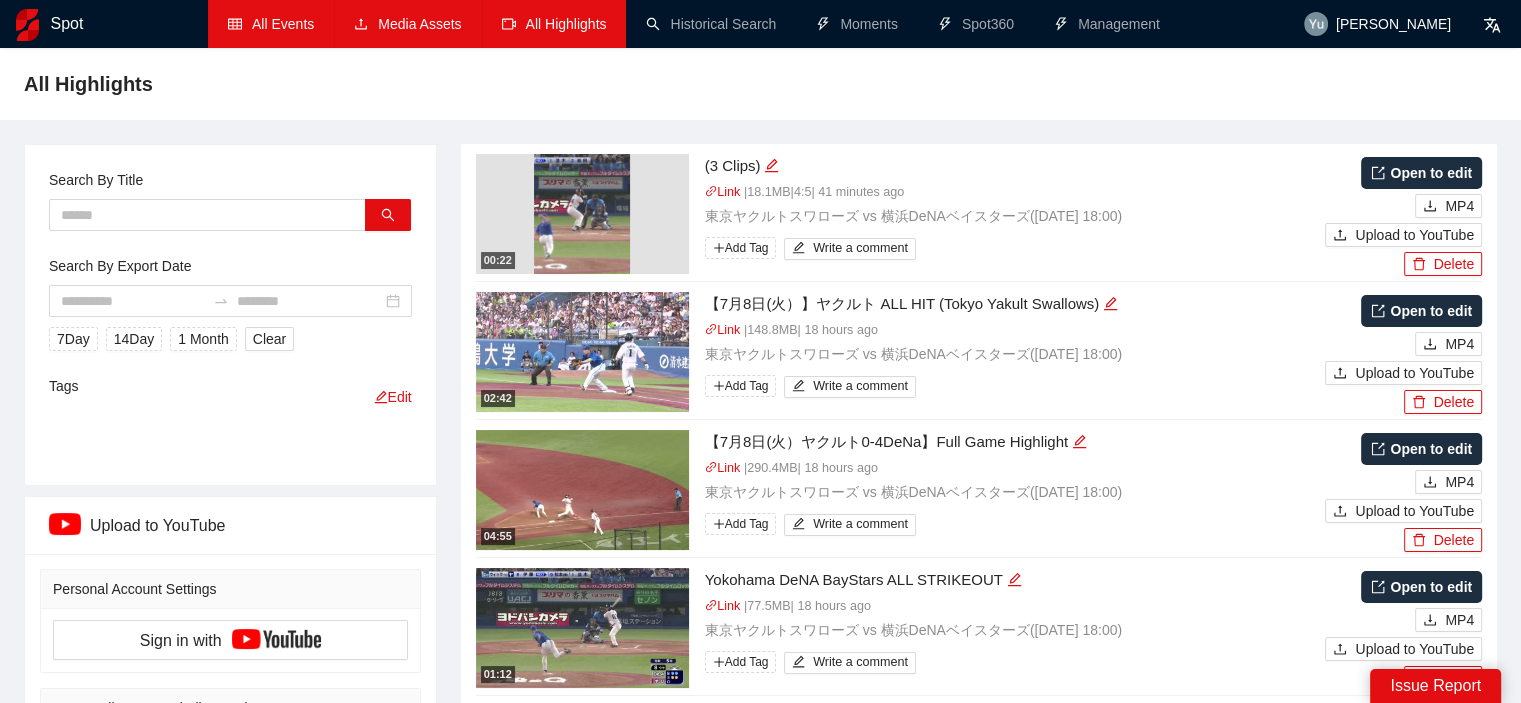 click on "All Highlights Search By Title Search By Export Date 7  Day 14  Day 1 Month Clear Tags  Edit   Upload to YouTube Personal Account Settings Sign in with  DataStadium（Baseball） Settings Default Channel Pending Setup This channel is the default YouTube channel for DataStadium（Baseball）. All auto-uploaded highlights will be uploaded to this channel. Auto-upload All Highlights If enabled, all highlights will be automatically uploaded as private videos. Default Upload Settings Title Description Category Tags  New Tag Permissions Private Save Cancel 00:22  (3 Clips)  Link   |  18.1  MB  |  4:5  | 41 minutes ago 東京ヤクルトスワローズ vs 横浜[PERSON_NAME]ベイスターズ  ( [DATE]   18:00 )  Add Tag   Write a comment Open to edit MP4 Upload to YouTube   Delete 02:42 【7月8日(火）】ヤクルト ALL HIT (Tokyo Yakult Swallows)  Link   |  148.8  MB  | 18 hours ago 東京ヤクルトスワローズ vs 横浜[PERSON_NAME]ベイスターズ  ( [DATE]   18:00 )  Add Tag   Write a comment Open to edit MP4" at bounding box center [760, 829] 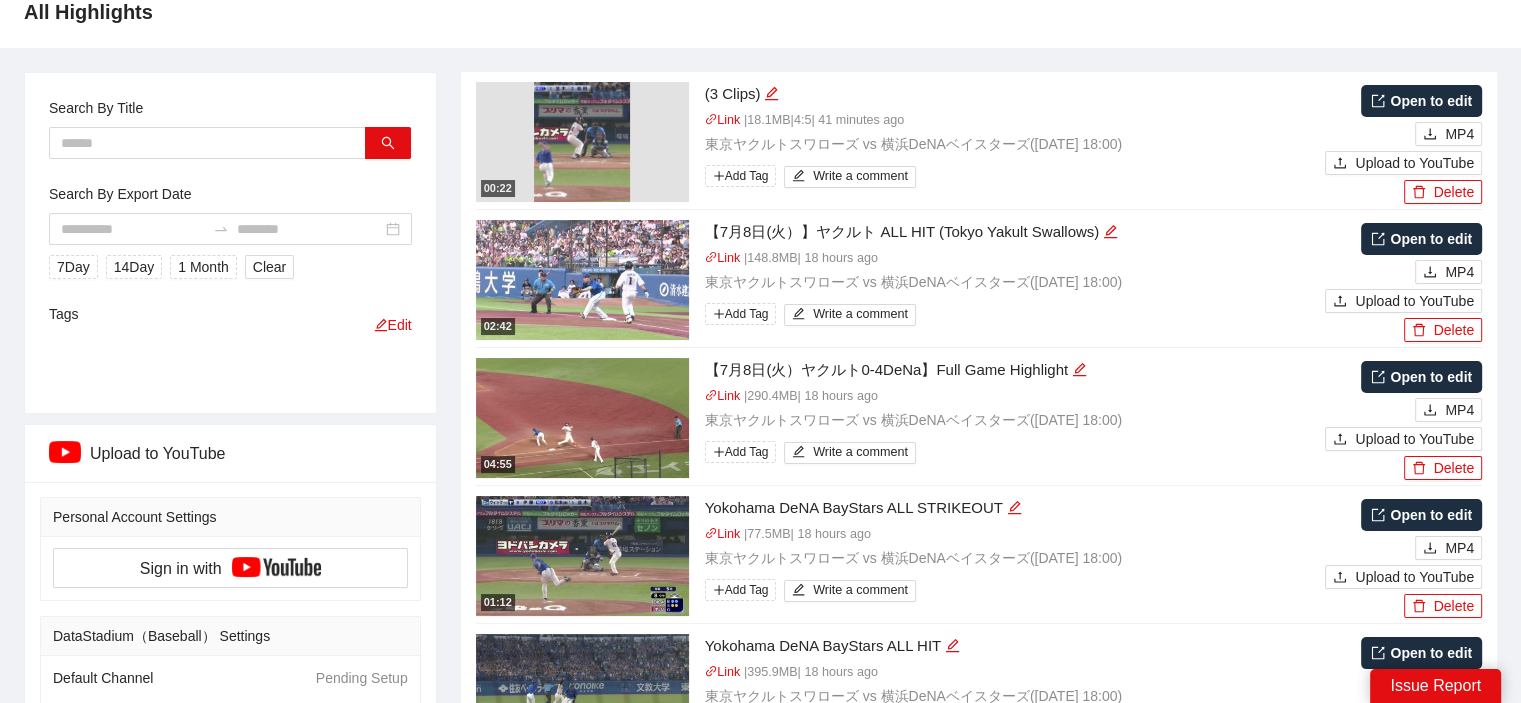 scroll, scrollTop: 100, scrollLeft: 0, axis: vertical 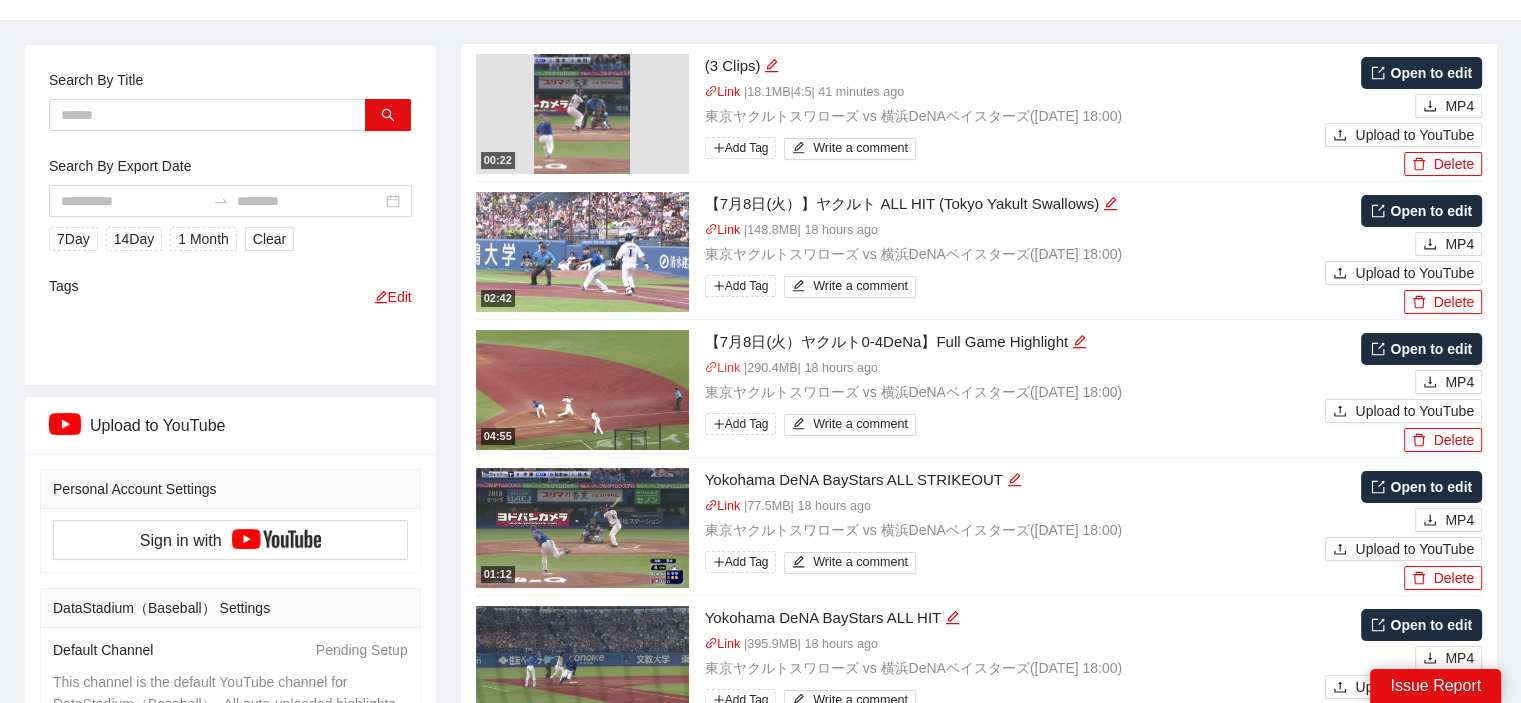 click on "Link" at bounding box center [723, 368] 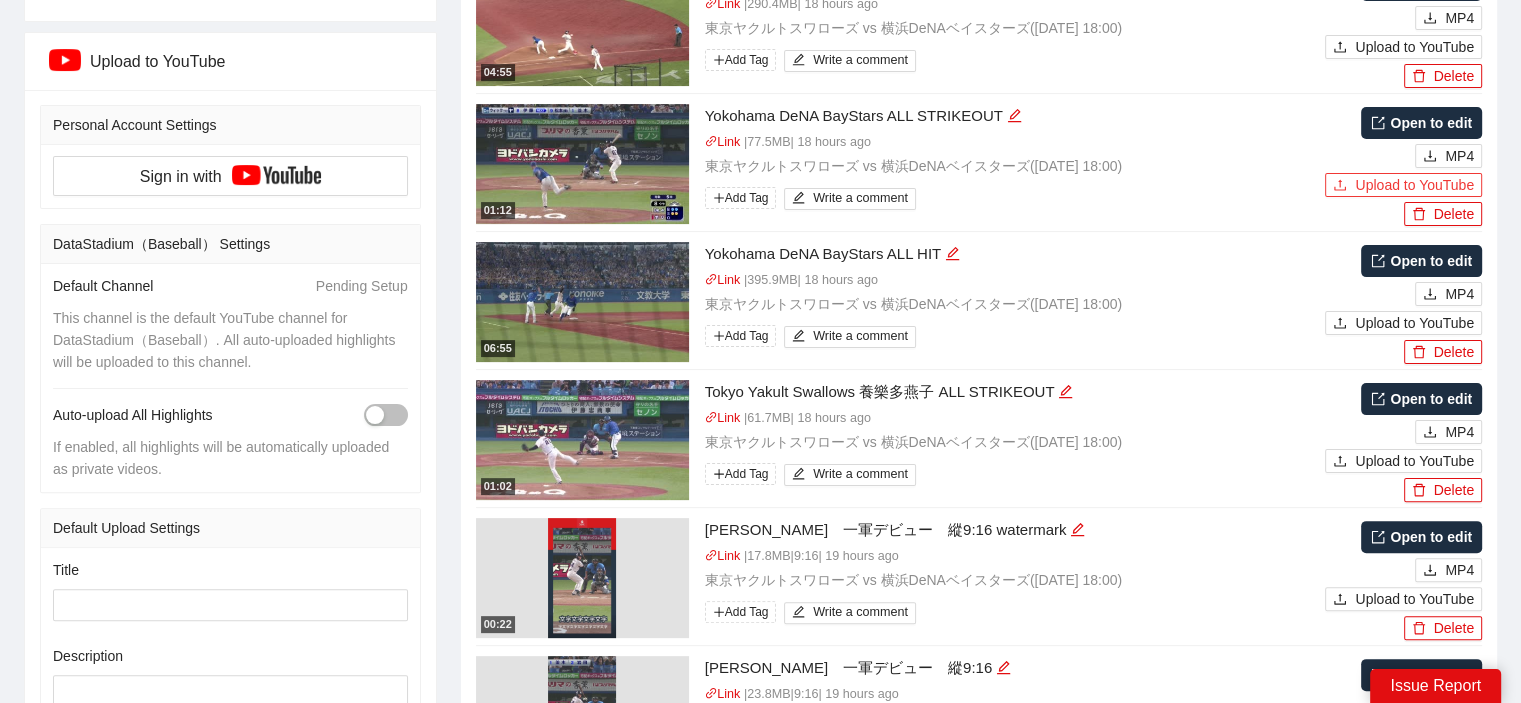 scroll, scrollTop: 500, scrollLeft: 0, axis: vertical 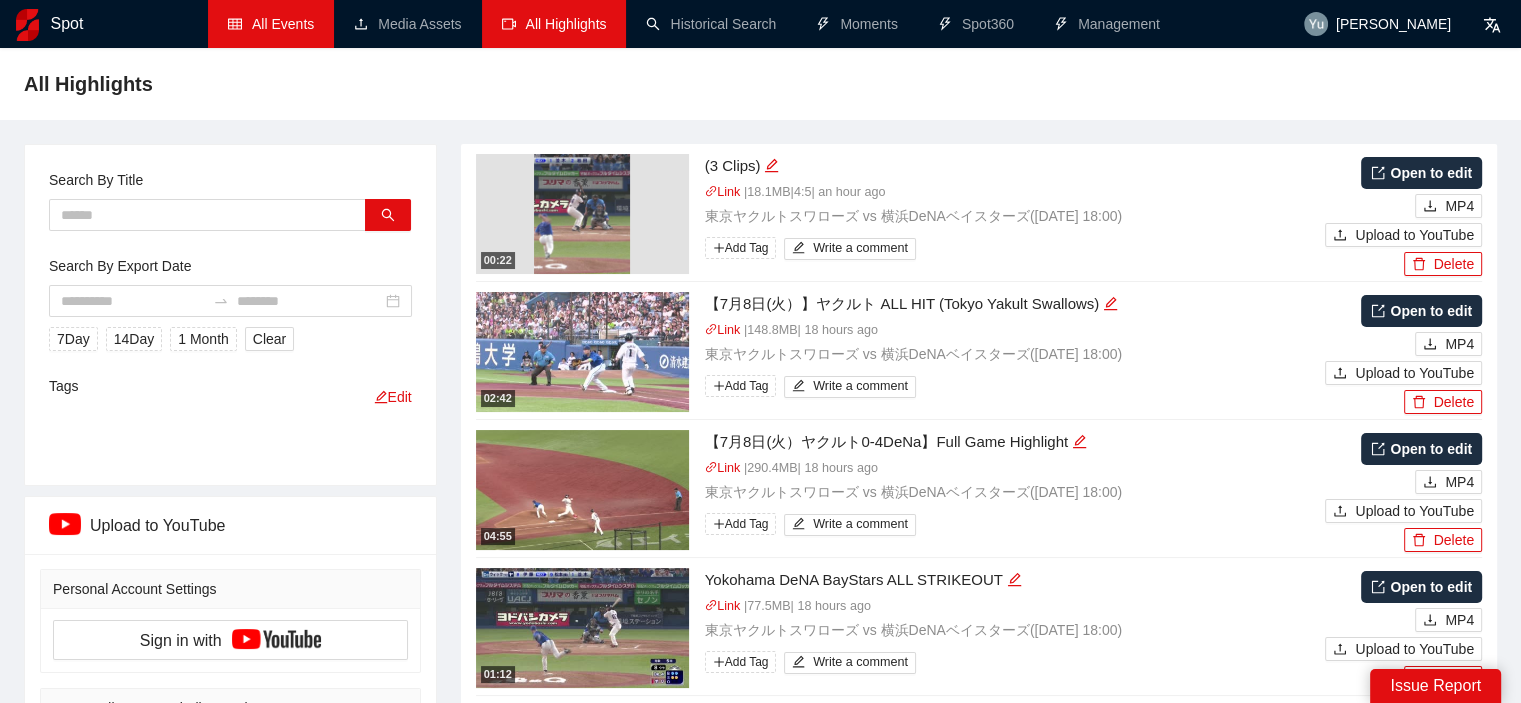 click on "All Events" at bounding box center (271, 24) 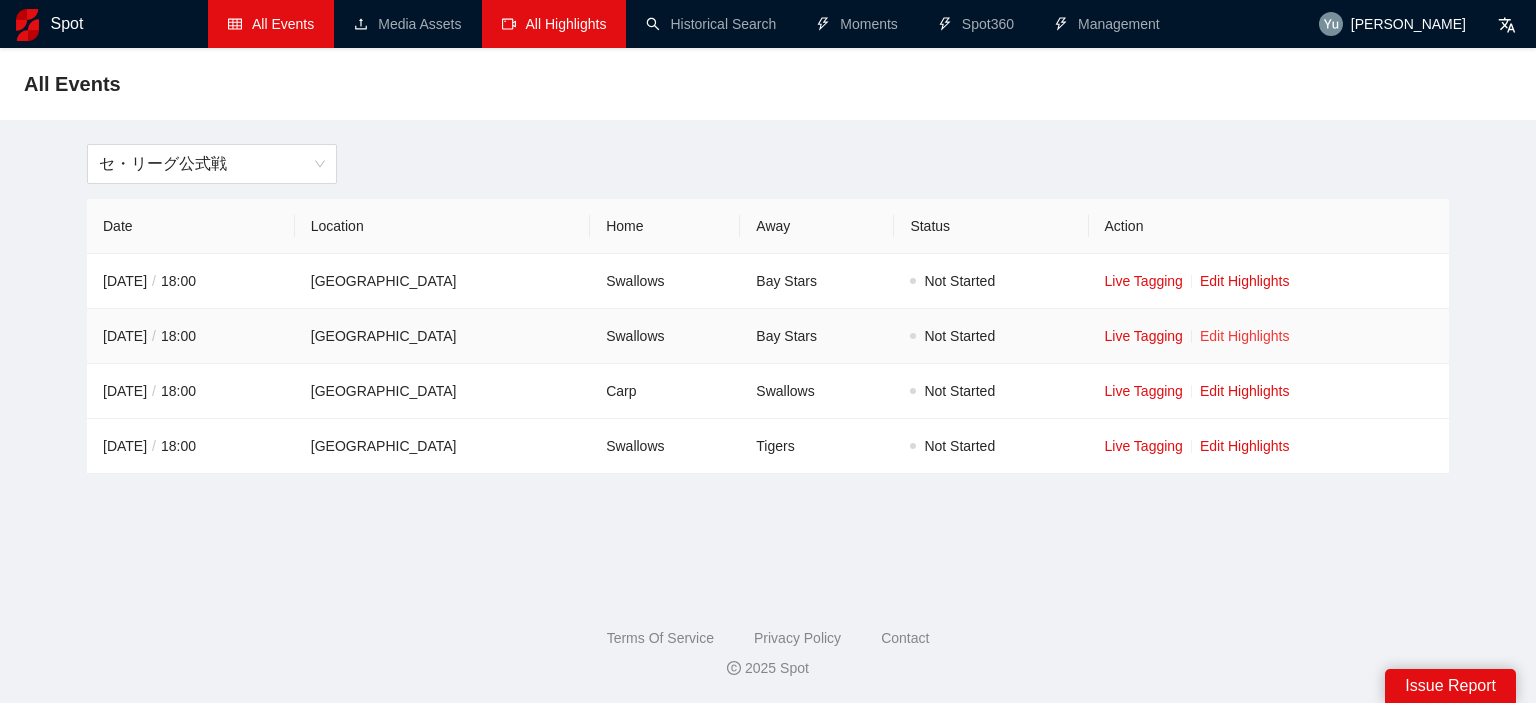 click on "Edit Highlights" at bounding box center (1245, 336) 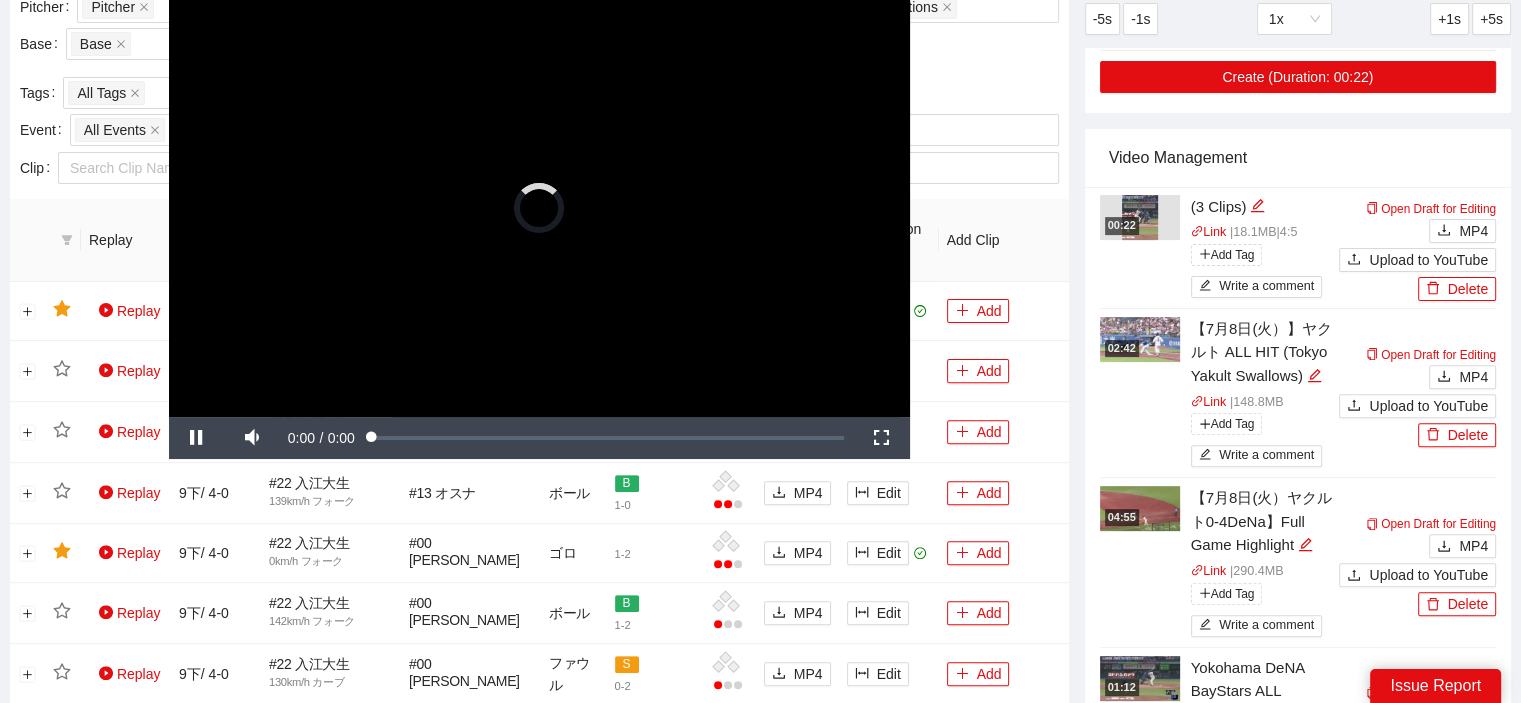 scroll, scrollTop: 600, scrollLeft: 0, axis: vertical 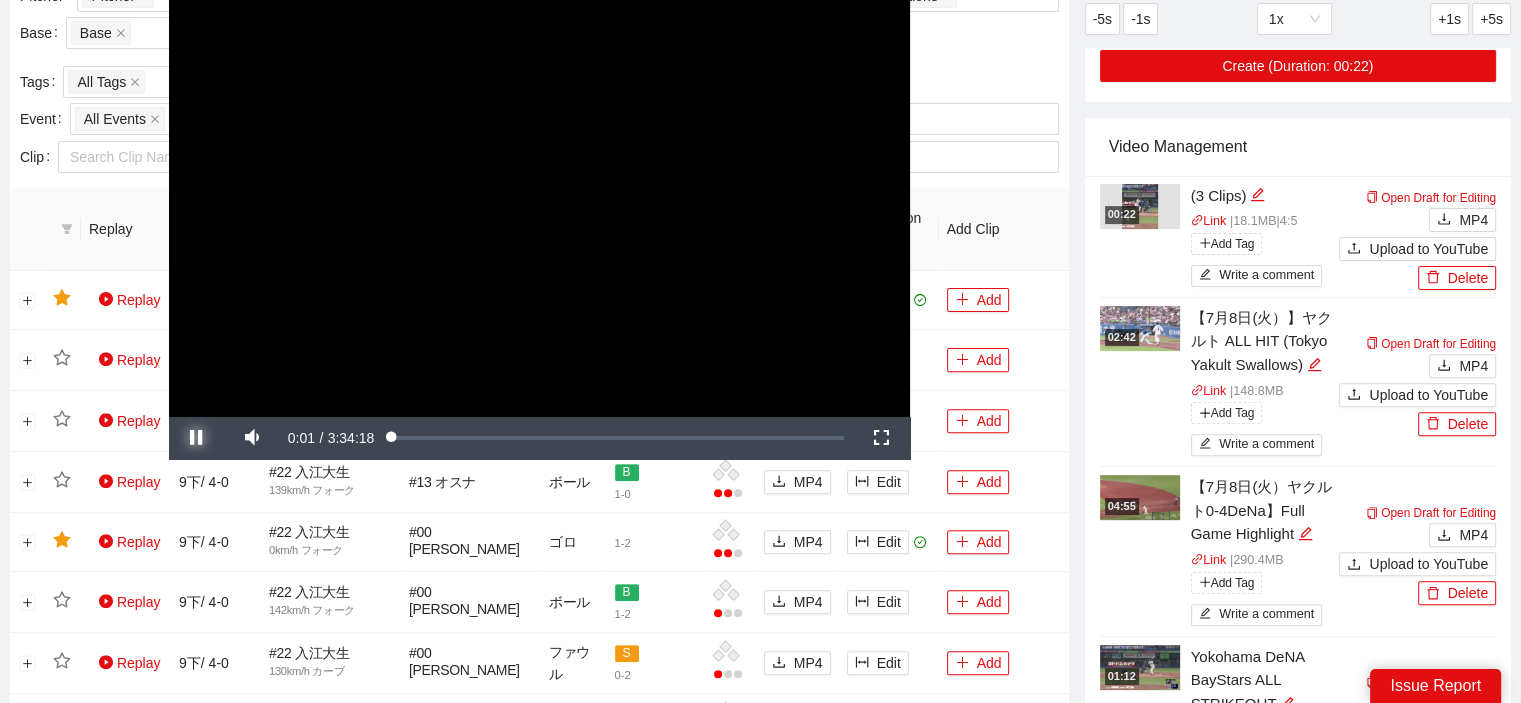 click at bounding box center (197, 438) 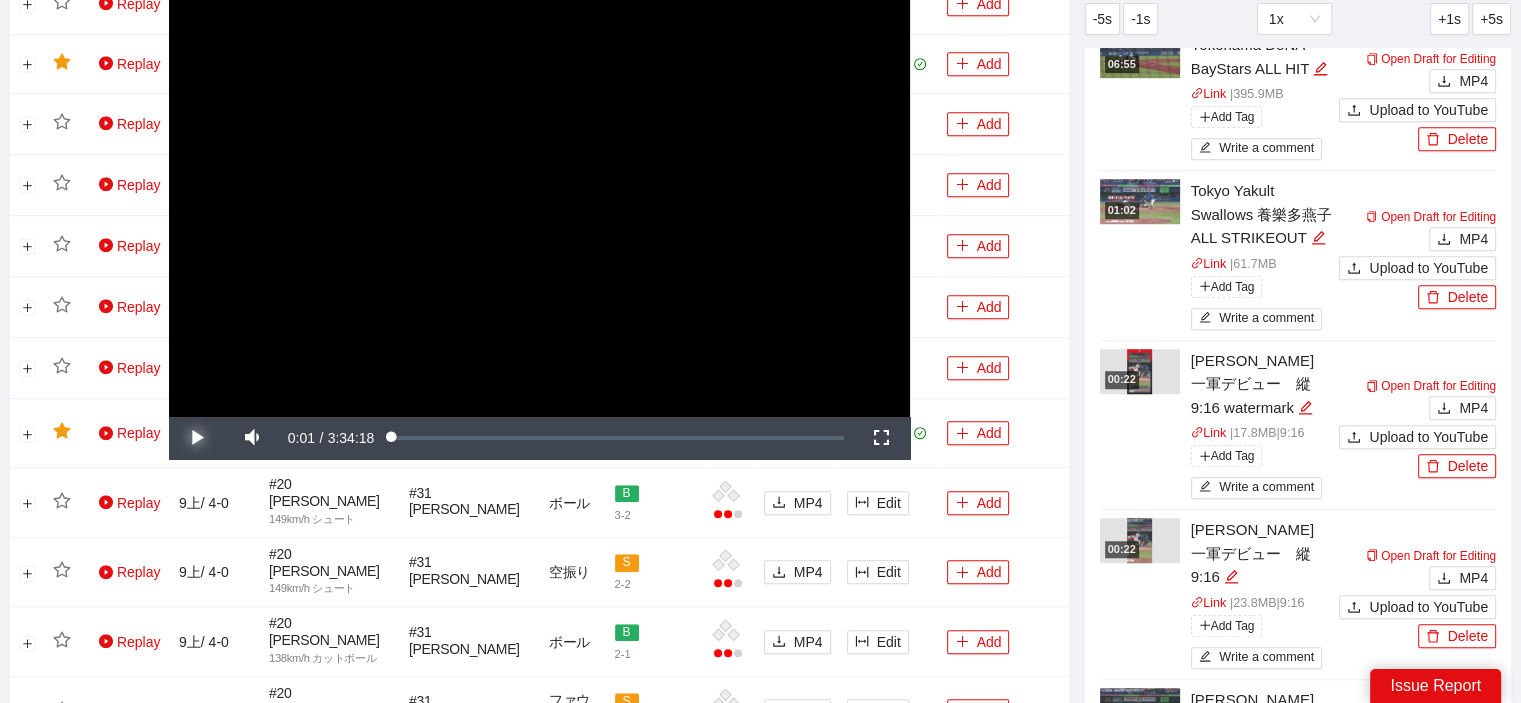 scroll, scrollTop: 1400, scrollLeft: 0, axis: vertical 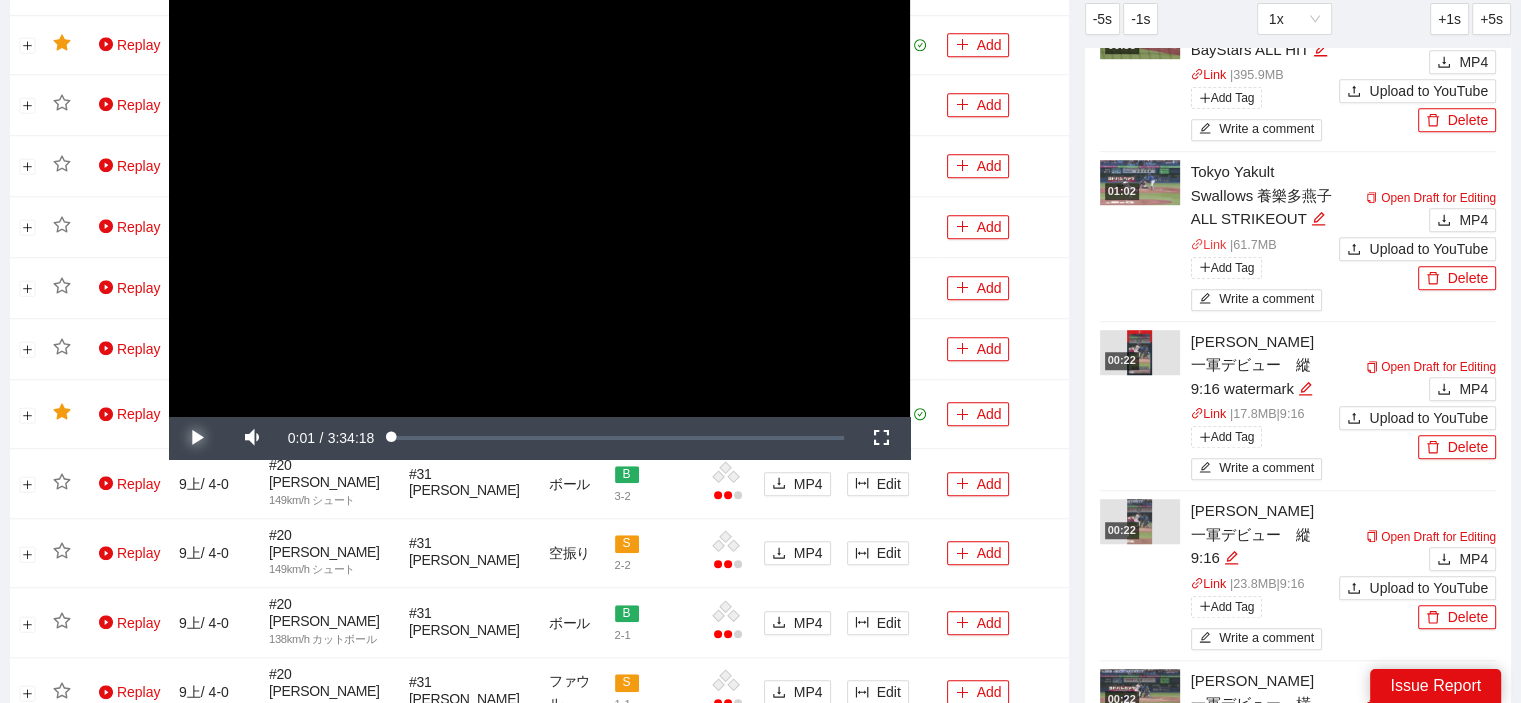 type 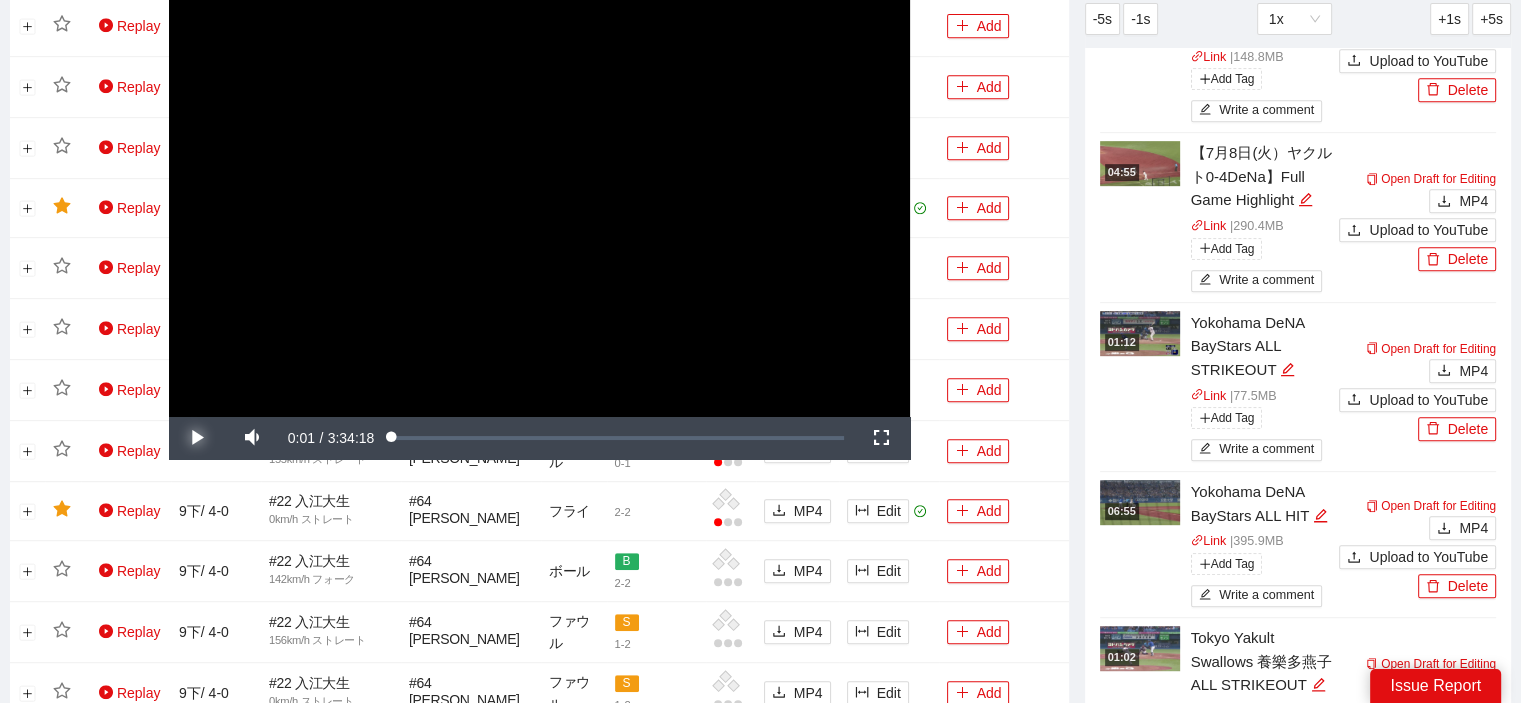scroll, scrollTop: 900, scrollLeft: 0, axis: vertical 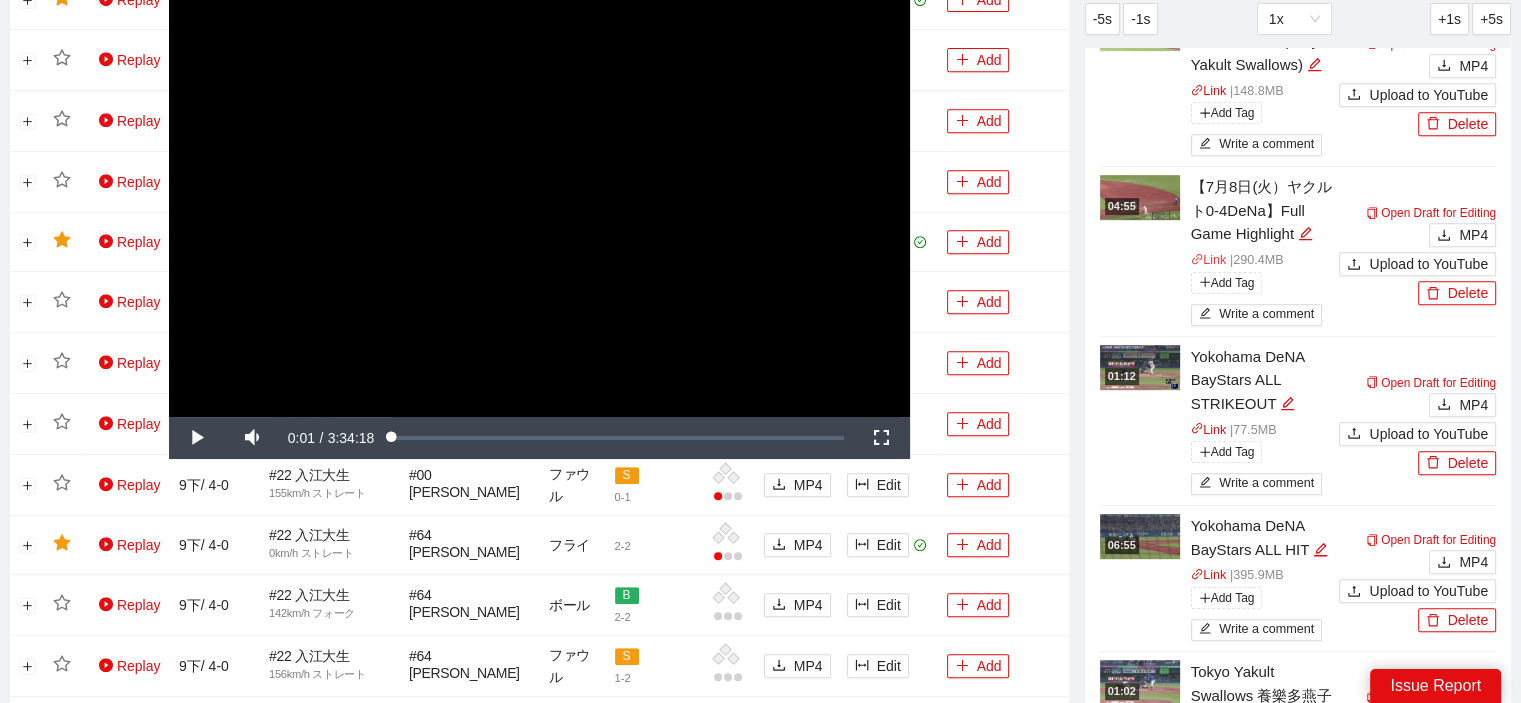 click on "Link" at bounding box center (1209, 260) 